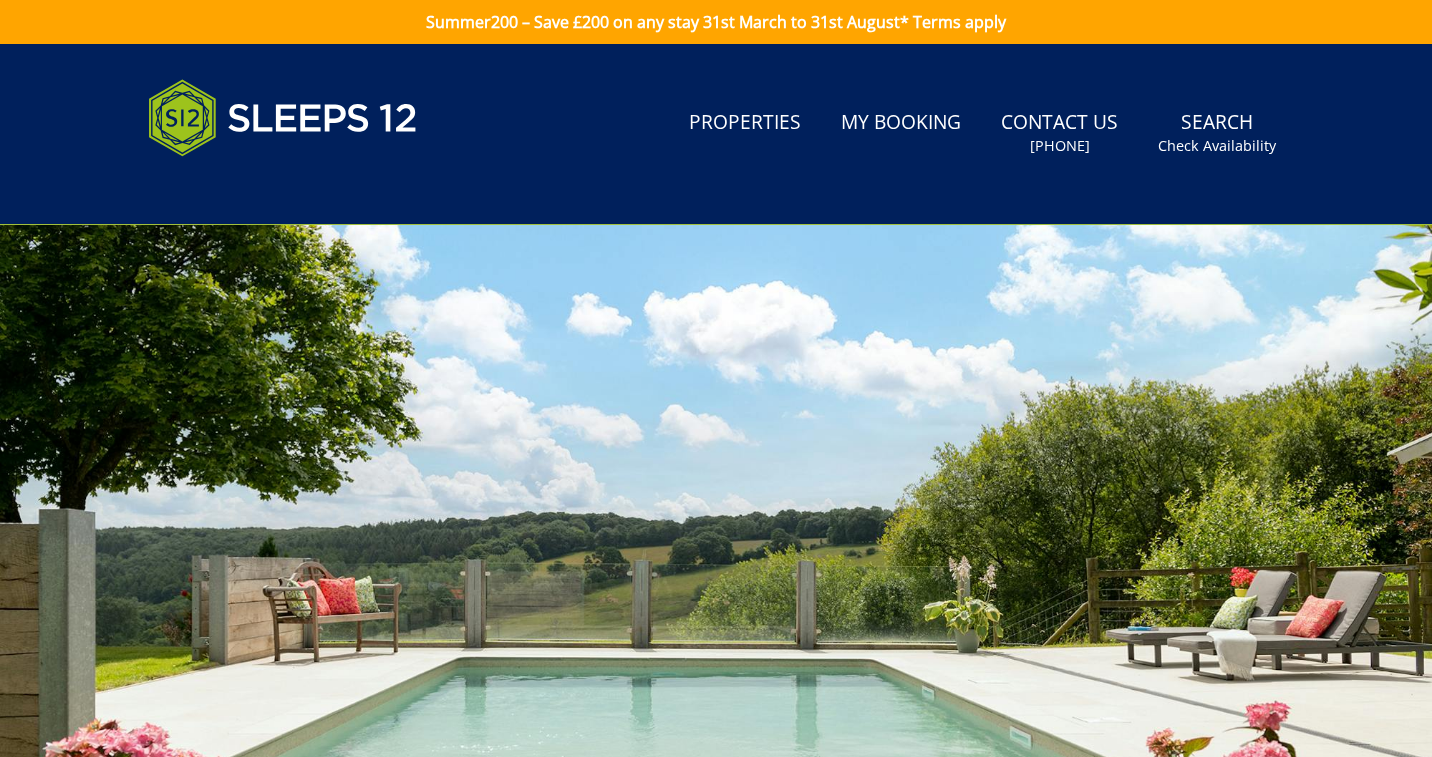 scroll, scrollTop: 1473, scrollLeft: 0, axis: vertical 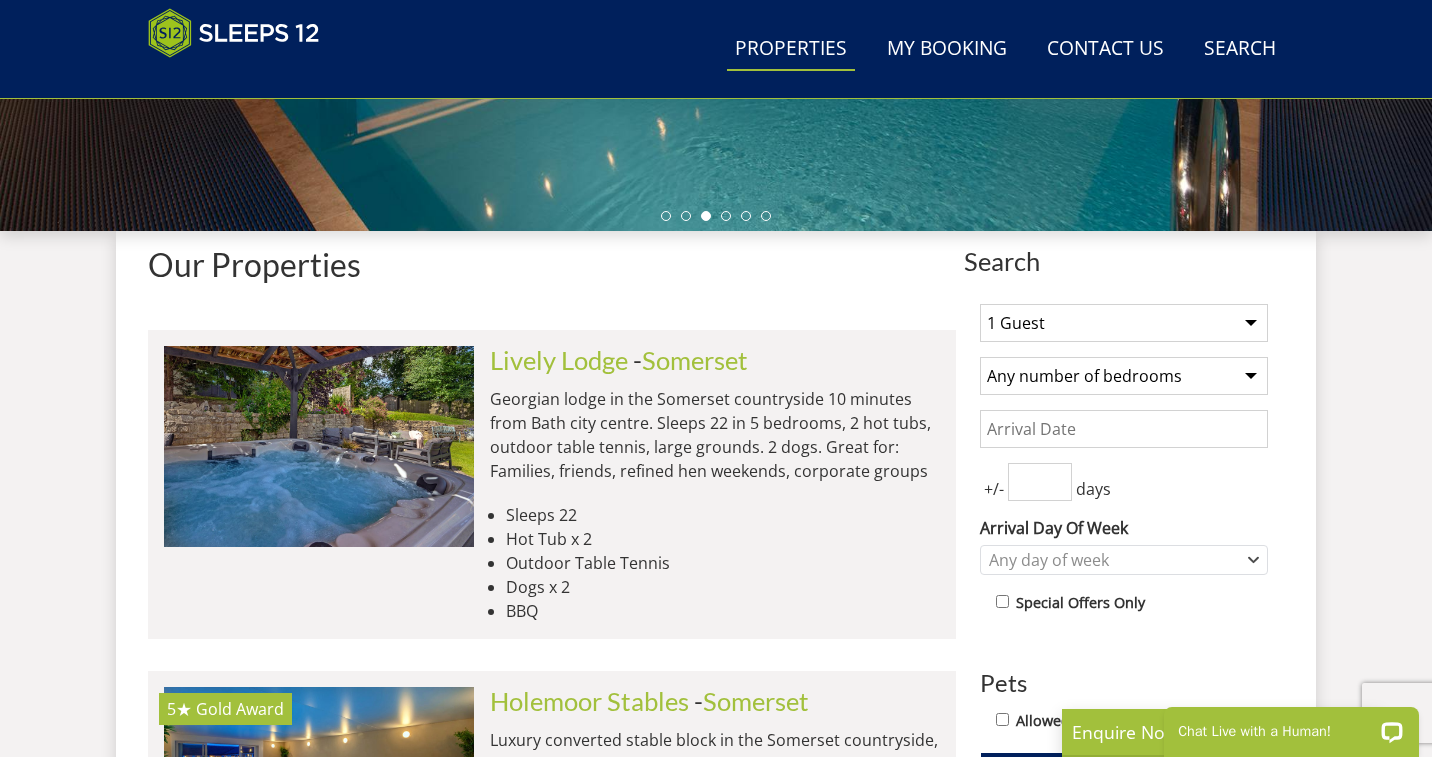 click on "1 Guest
2 Guests
3 Guests
4 Guests
5 Guests
6 Guests
7 Guests
8 Guests
9 Guests
10 Guests
11 Guests
12 Guests
13 Guests
14 Guests
15 Guests
16 Guests
17 Guests
18 Guests
19 Guests
20 Guests
21 Guests
22 Guests
23 Guests
24 Guests
25 Guests
26 Guests
27 Guests
28 Guests
29 Guests
30 Guests
31 Guests
32 Guests" at bounding box center [1124, 323] 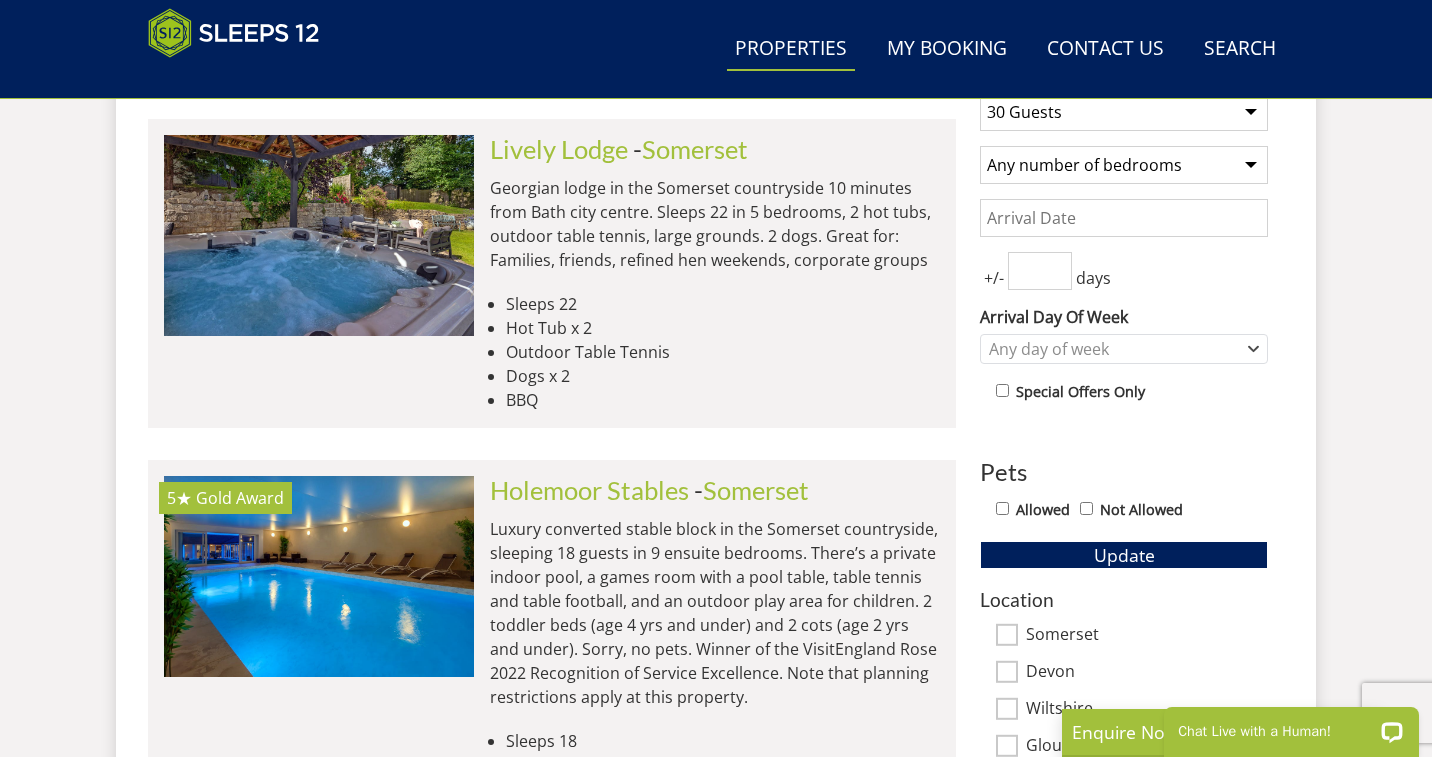 scroll, scrollTop: 873, scrollLeft: 0, axis: vertical 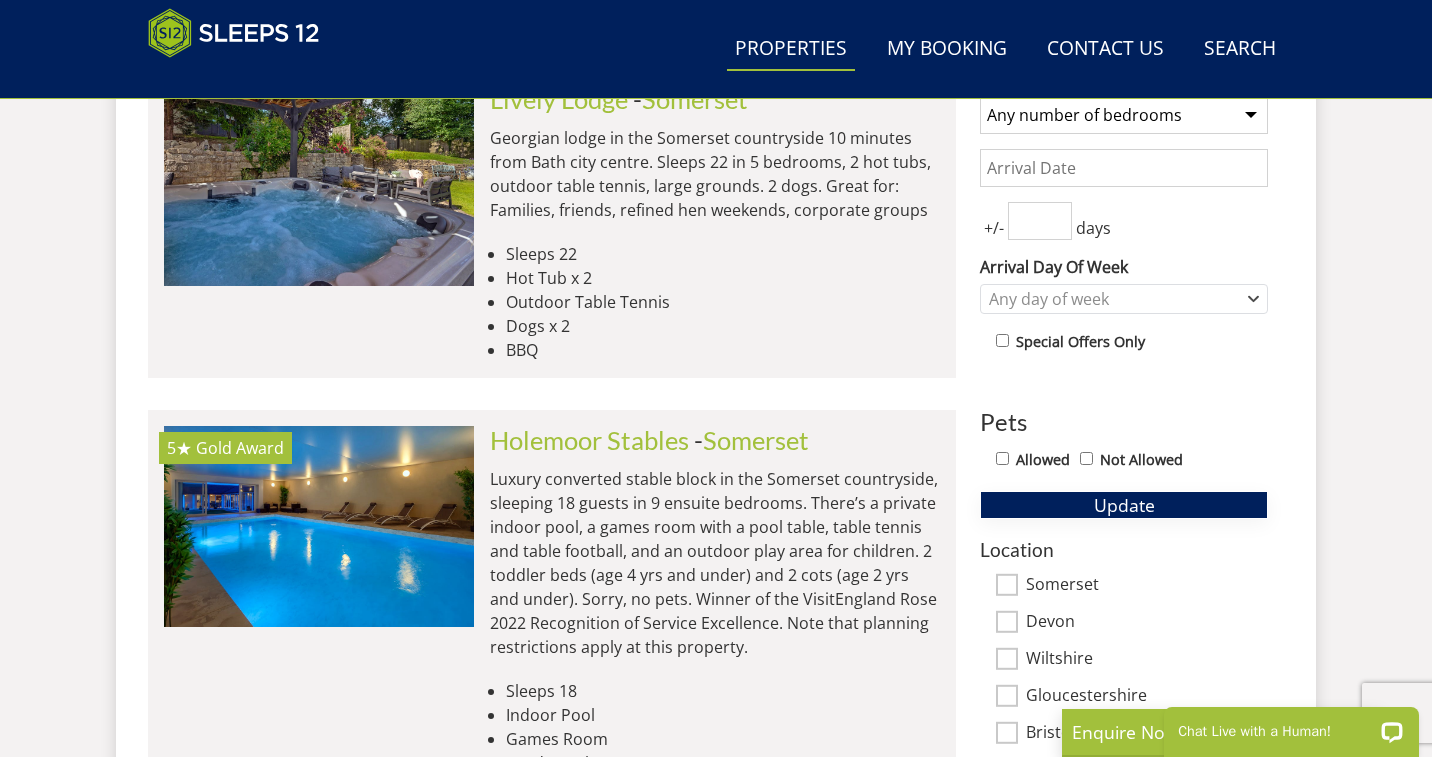 click on "Update" at bounding box center (1124, 505) 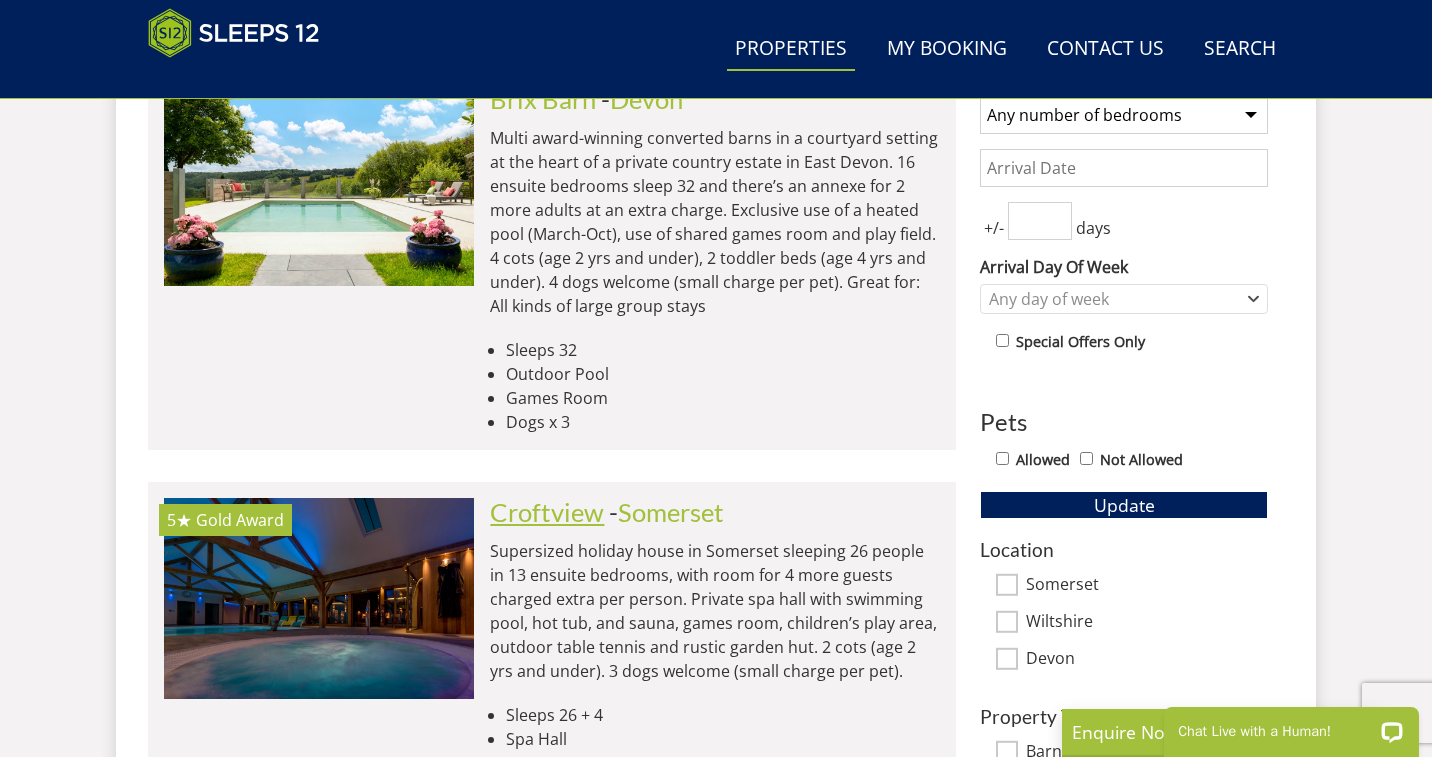 click on "Croftview" at bounding box center (547, 512) 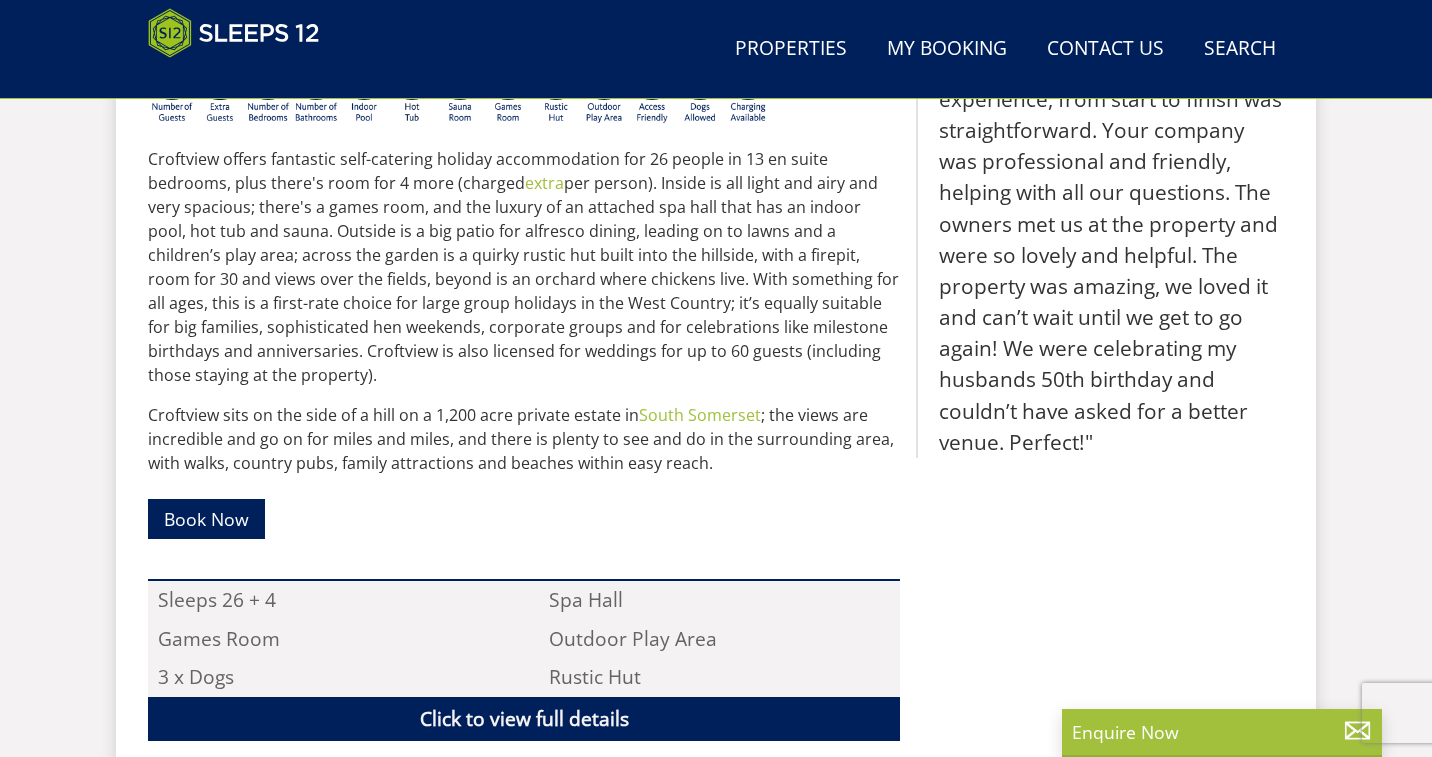 scroll, scrollTop: 920, scrollLeft: 0, axis: vertical 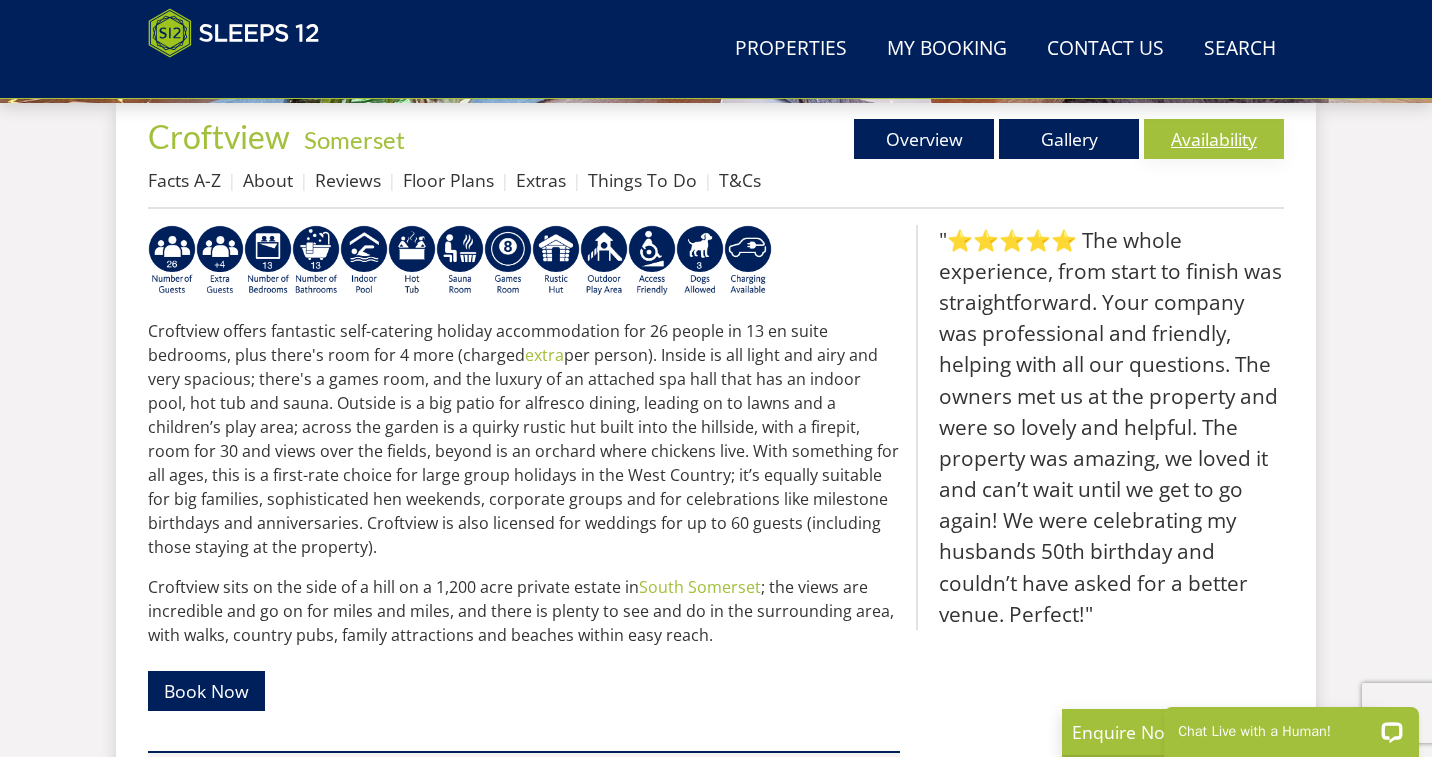 click on "Availability" at bounding box center (1214, 139) 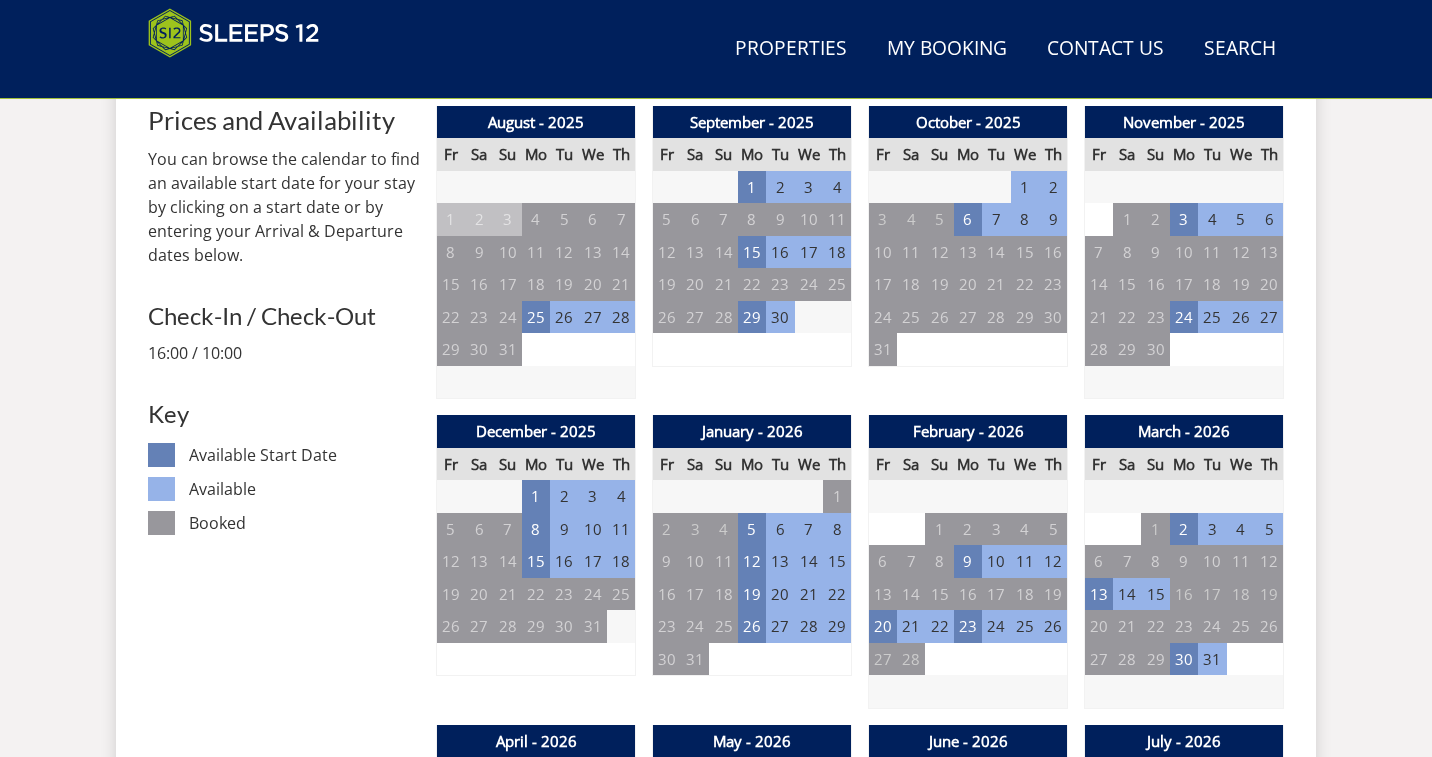 scroll, scrollTop: 862, scrollLeft: 0, axis: vertical 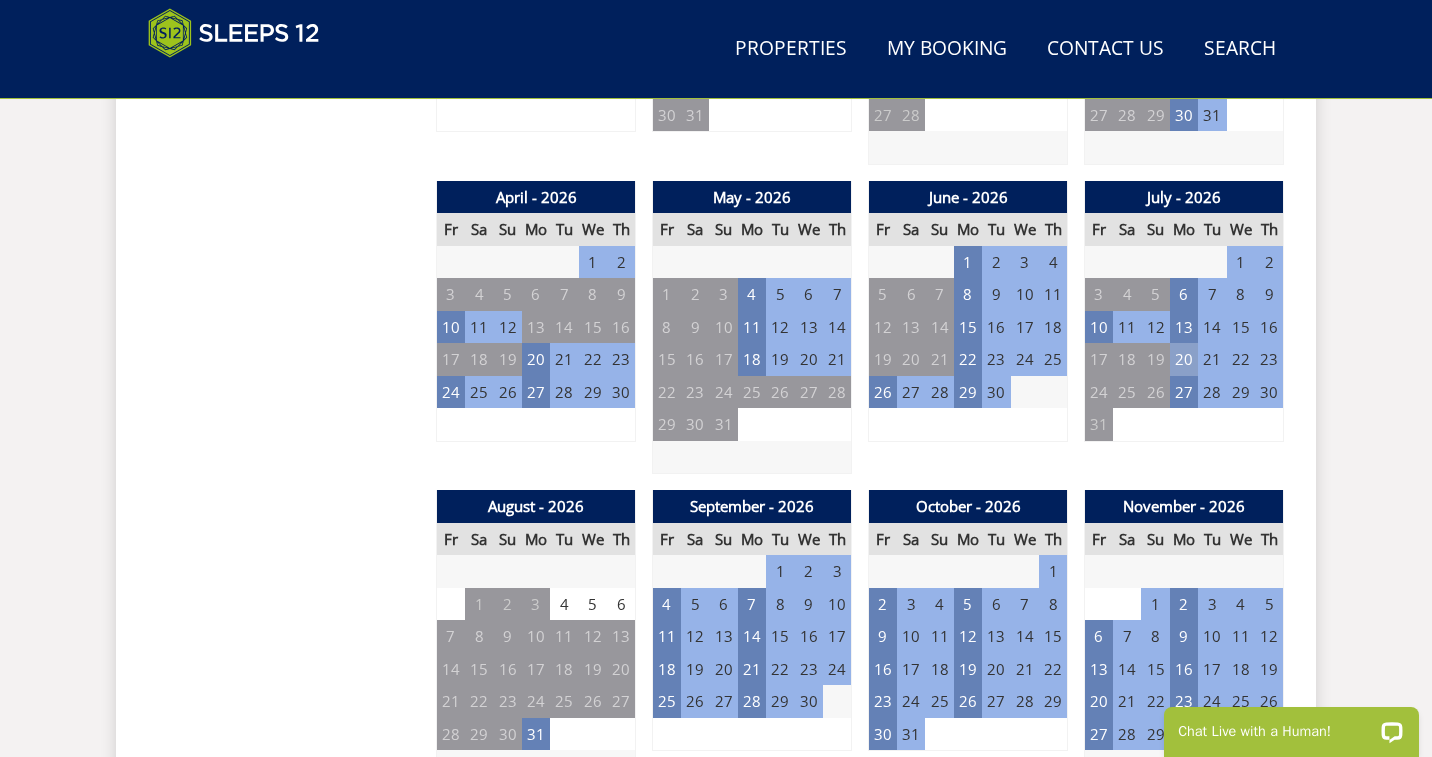 click on "20" at bounding box center (1184, 359) 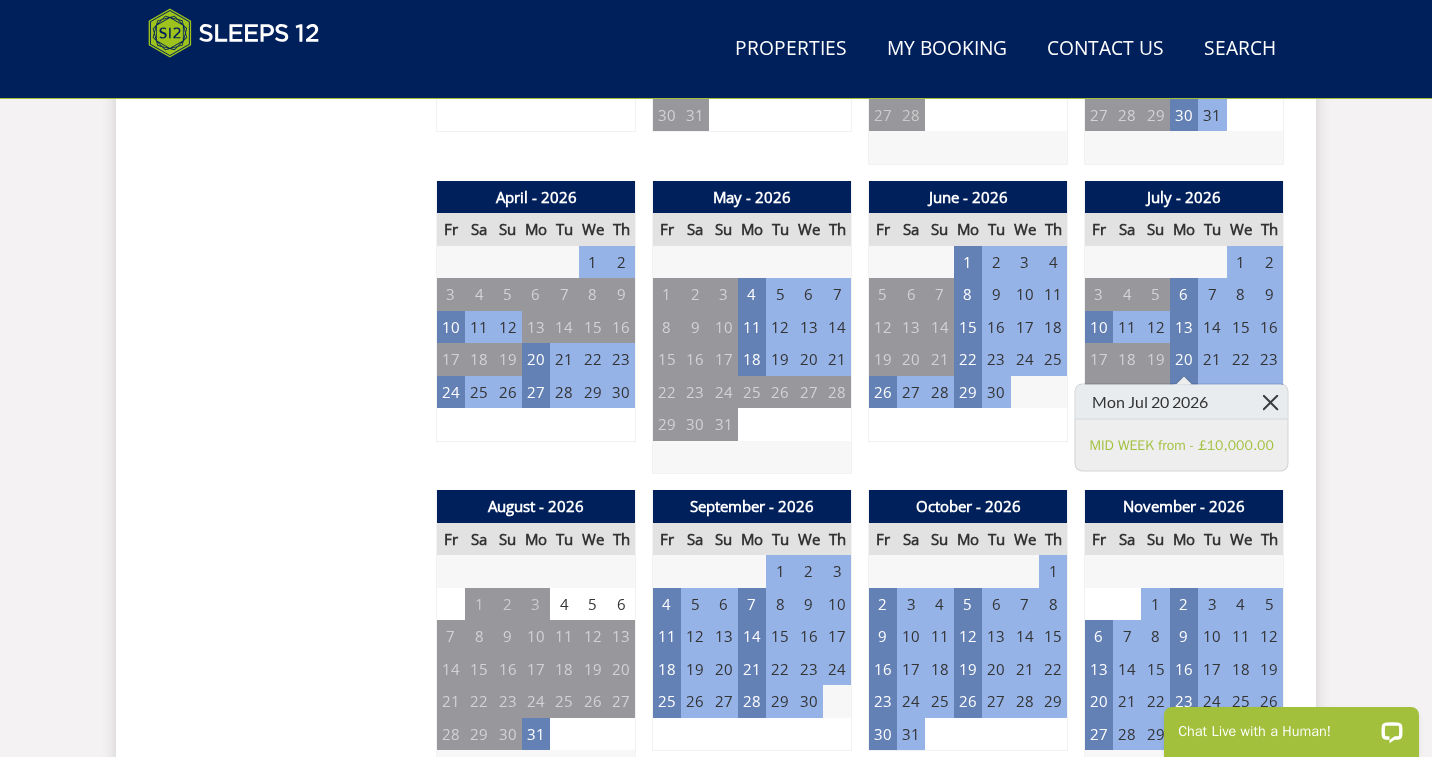 click at bounding box center (1270, 402) 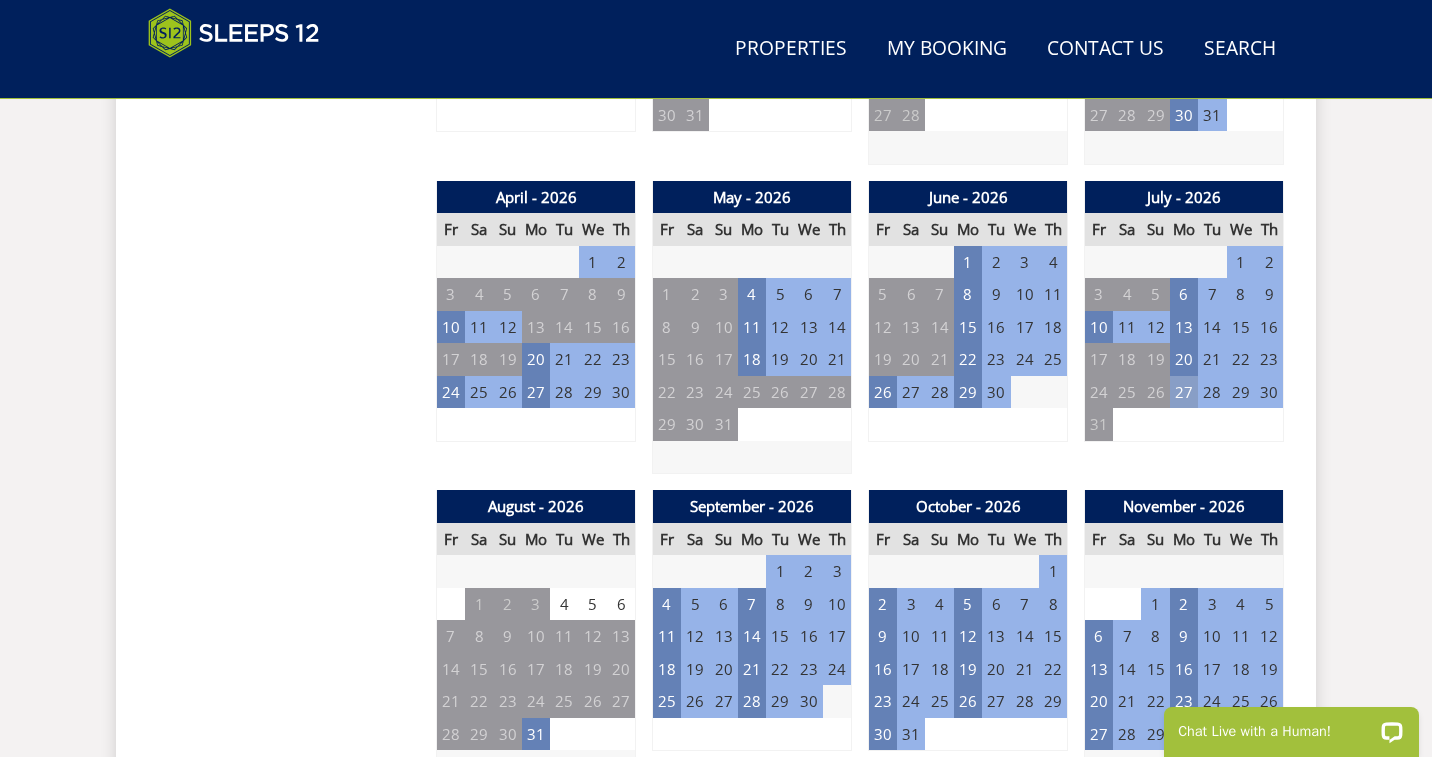 click on "27" at bounding box center (1184, 392) 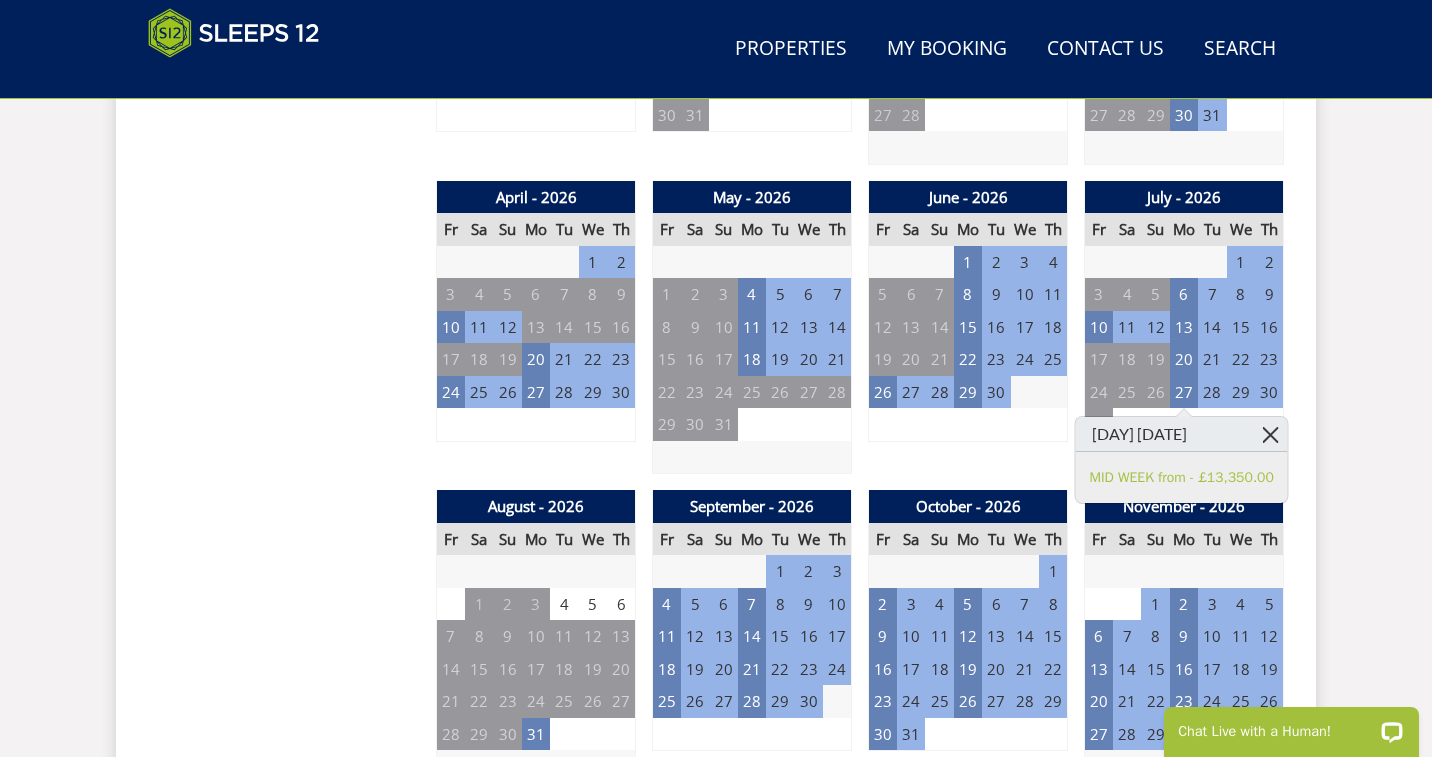 click at bounding box center [1270, 434] 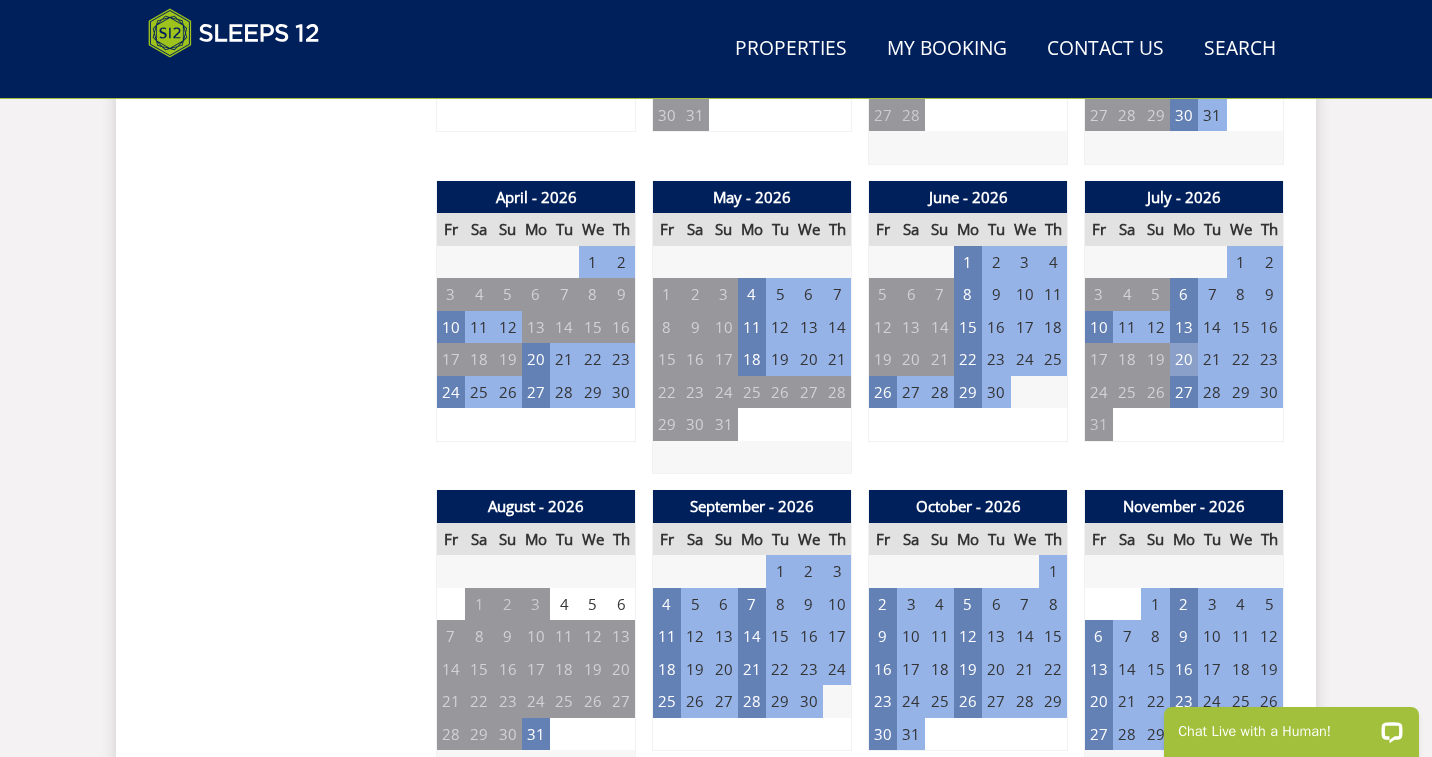 click on "20" at bounding box center (1184, 359) 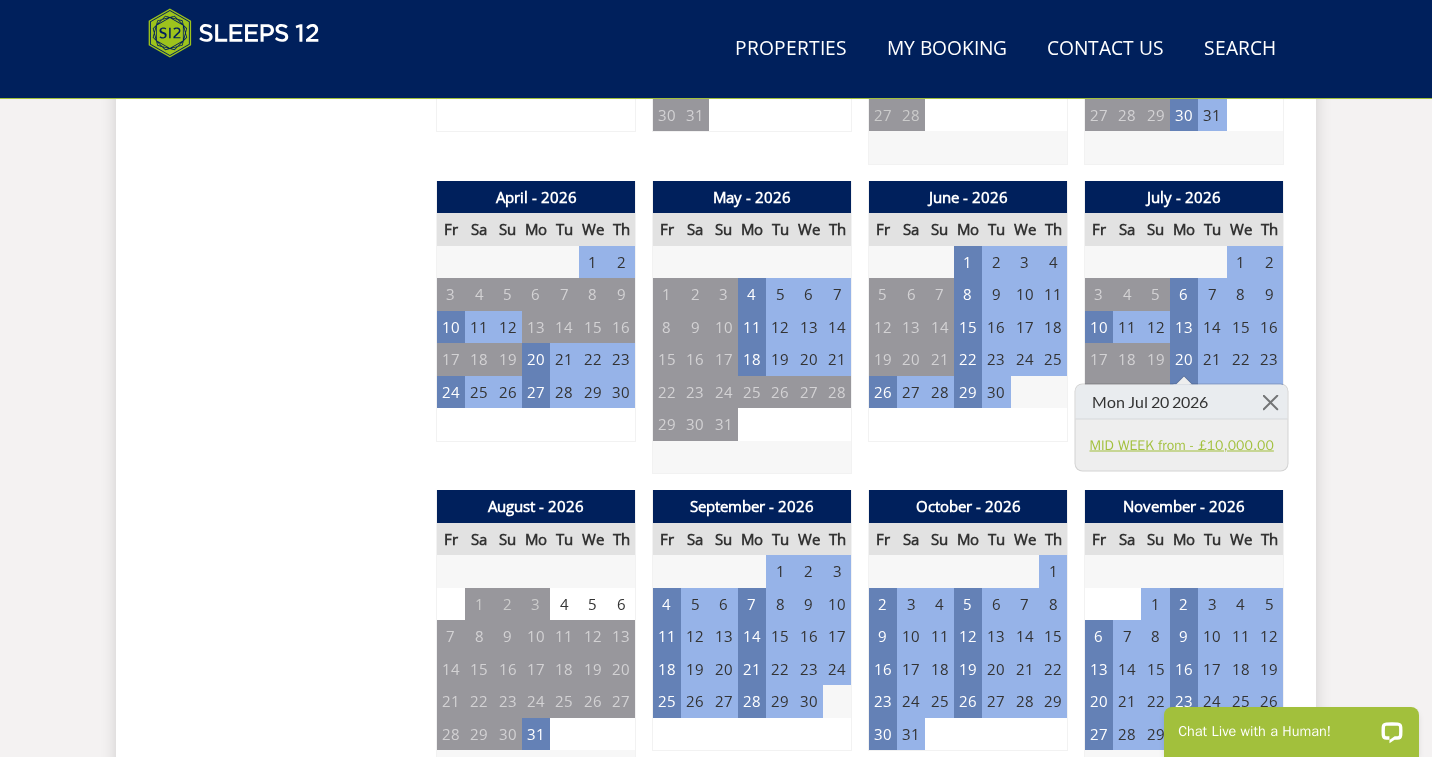 click on "MID WEEK from  - £10,000.00" at bounding box center [1182, 444] 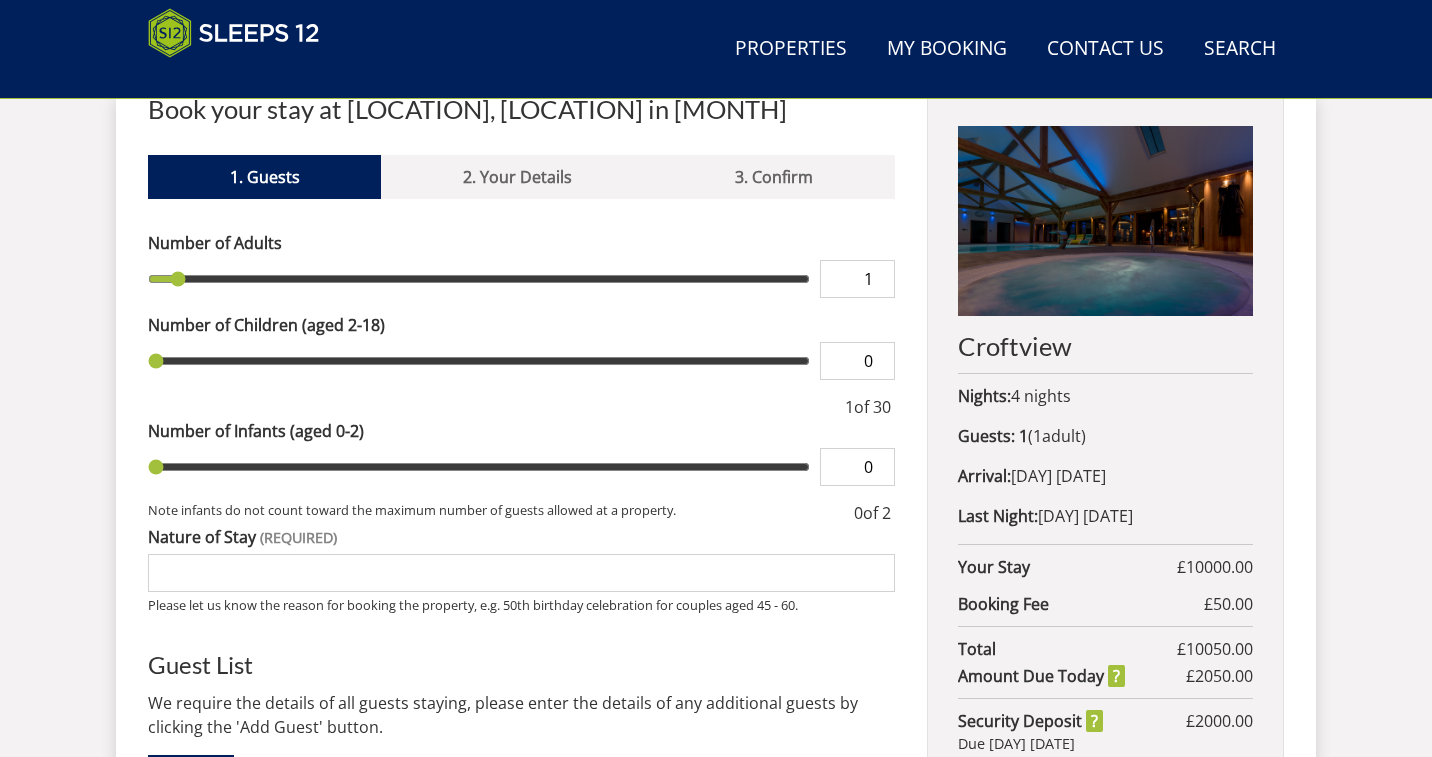 scroll, scrollTop: 783, scrollLeft: 0, axis: vertical 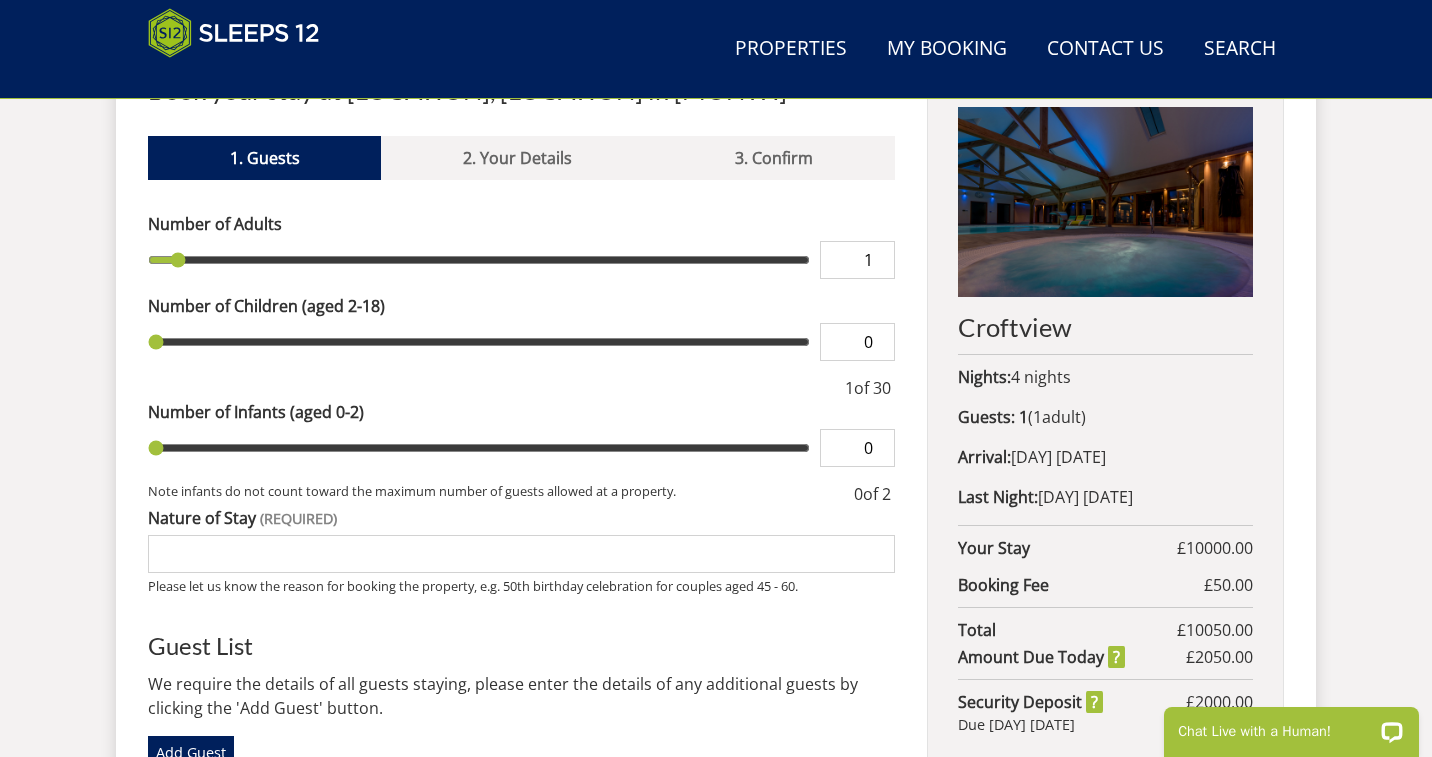 type on "2" 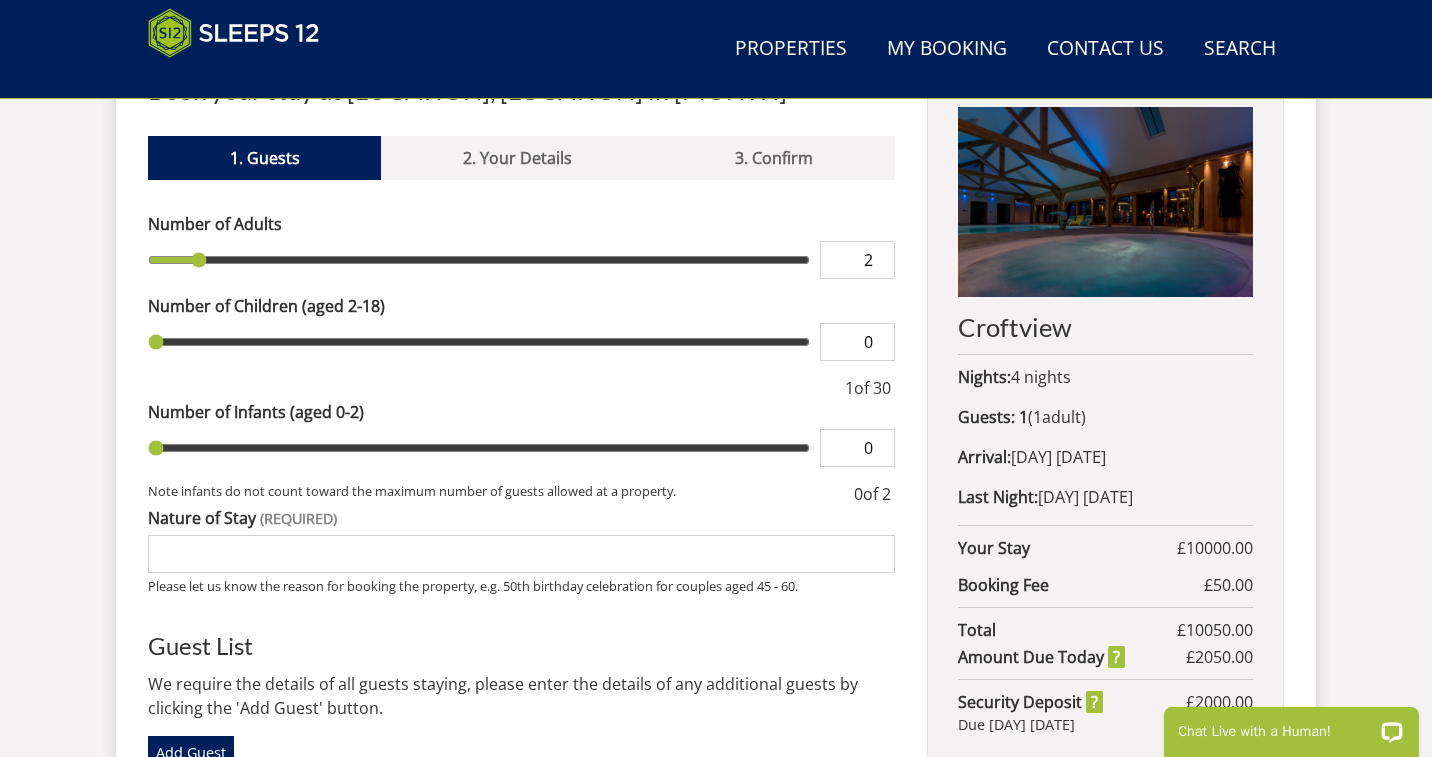 type on "3" 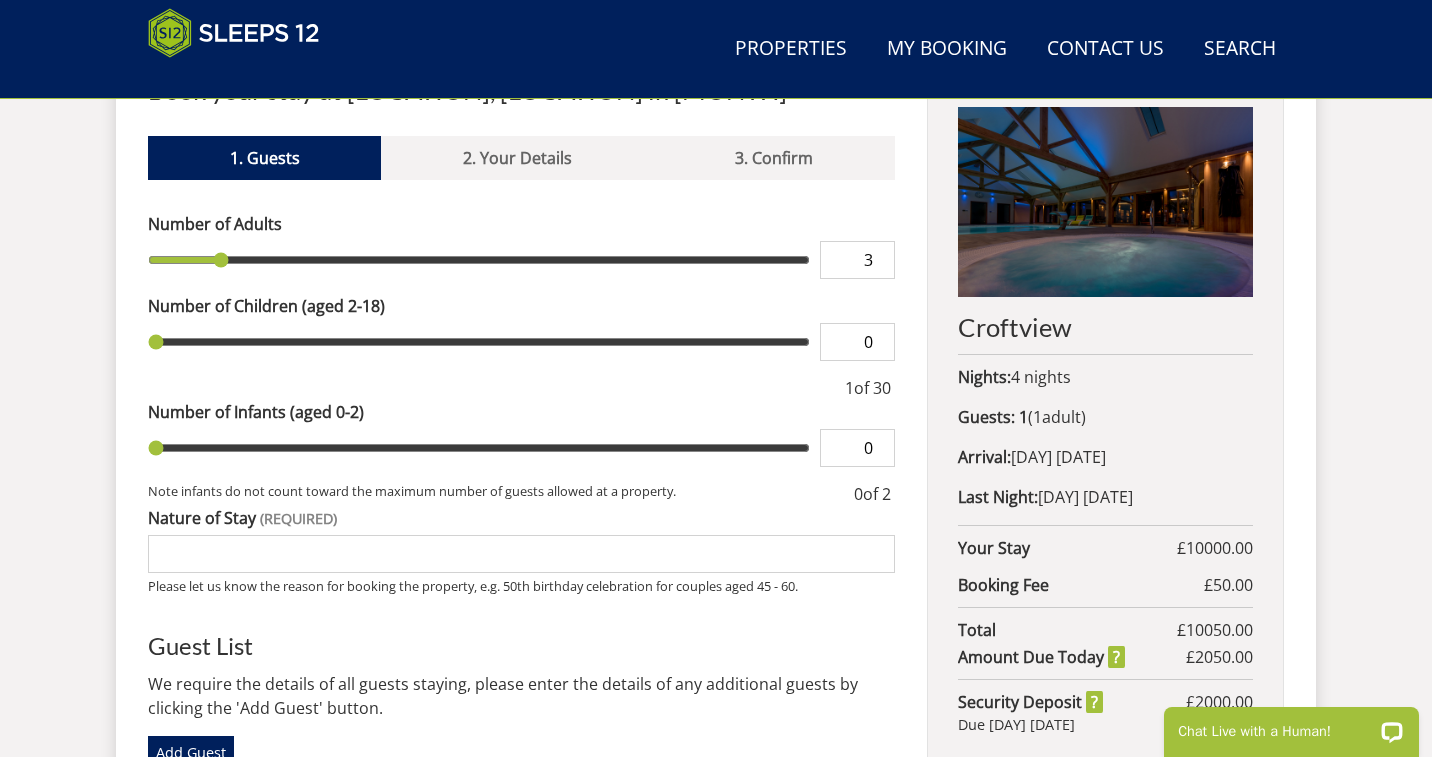 type on "6" 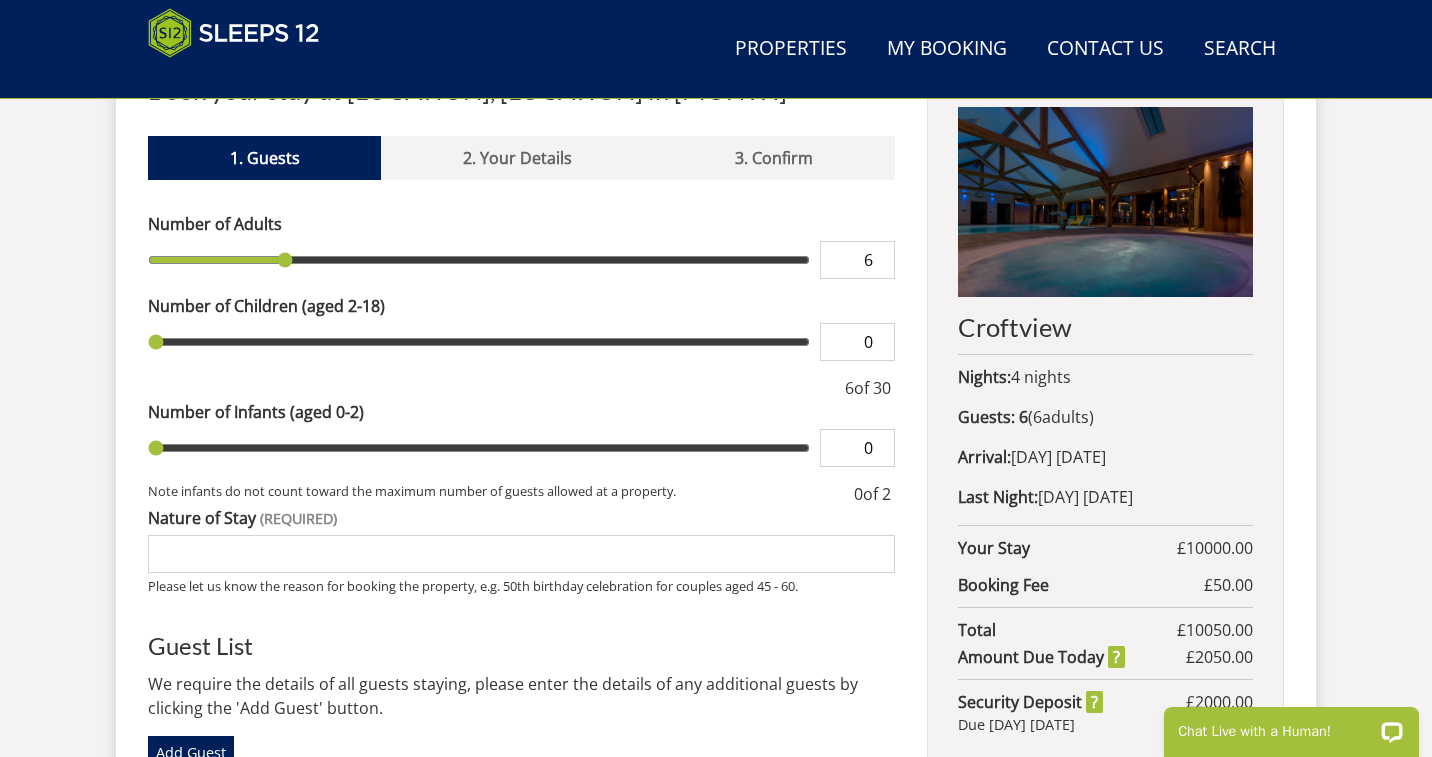 type on "9" 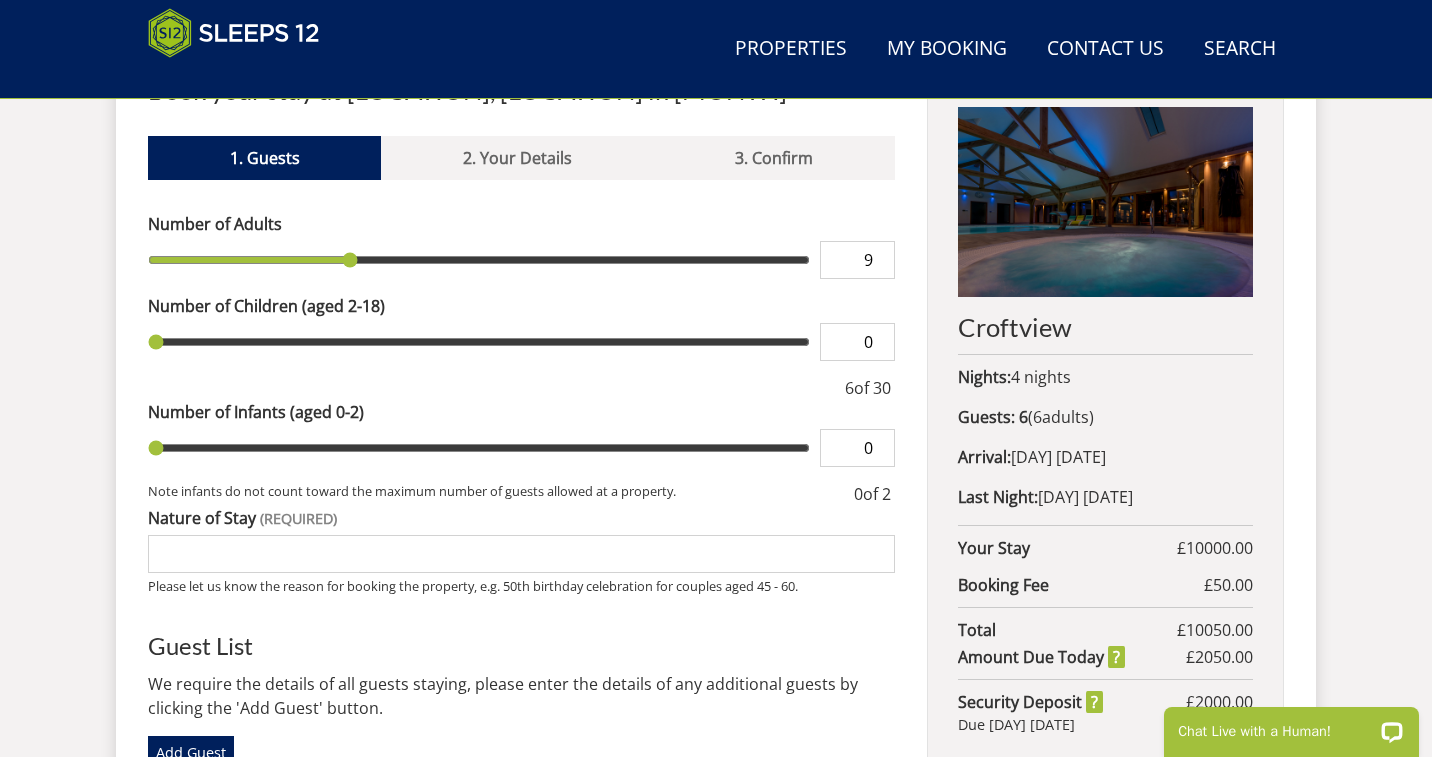 type on "11" 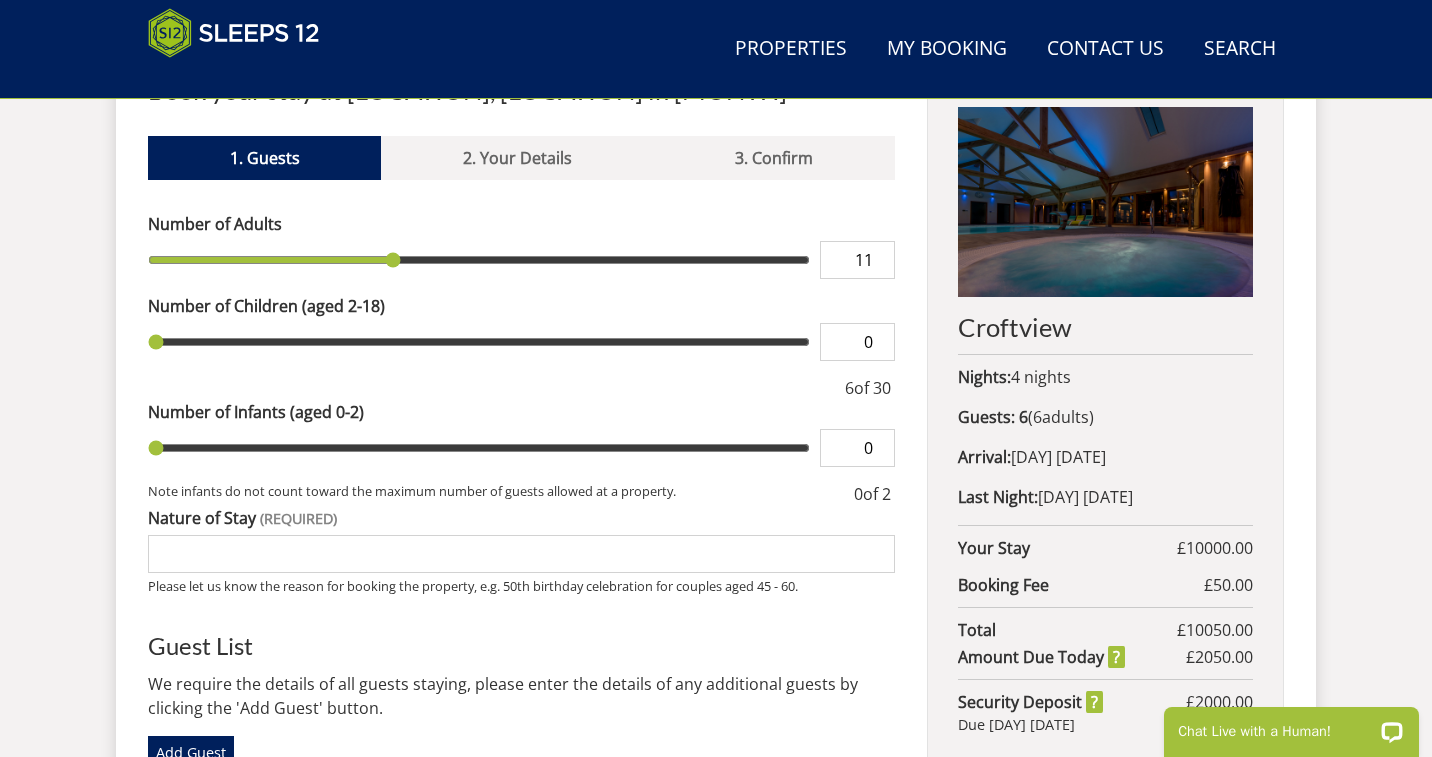 type on "13" 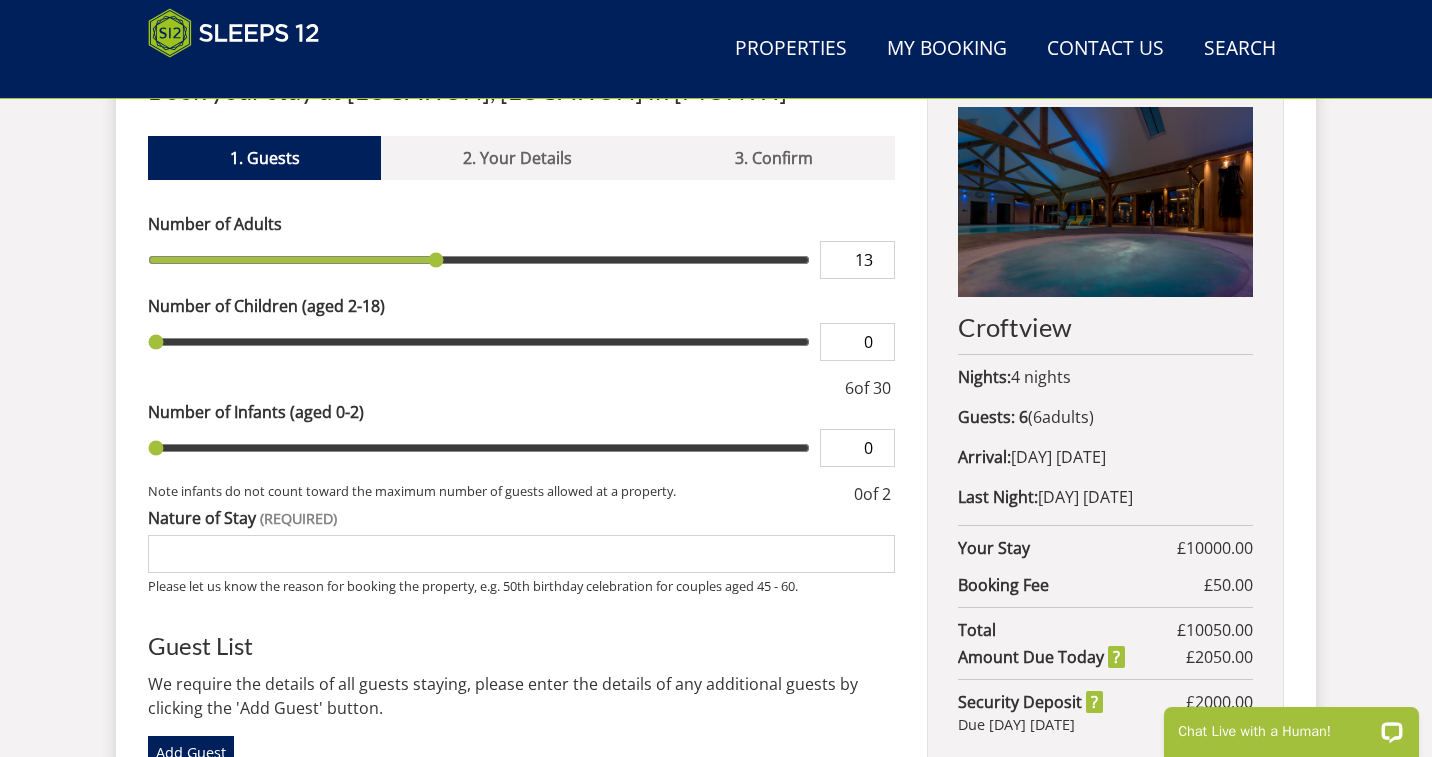 type on "14" 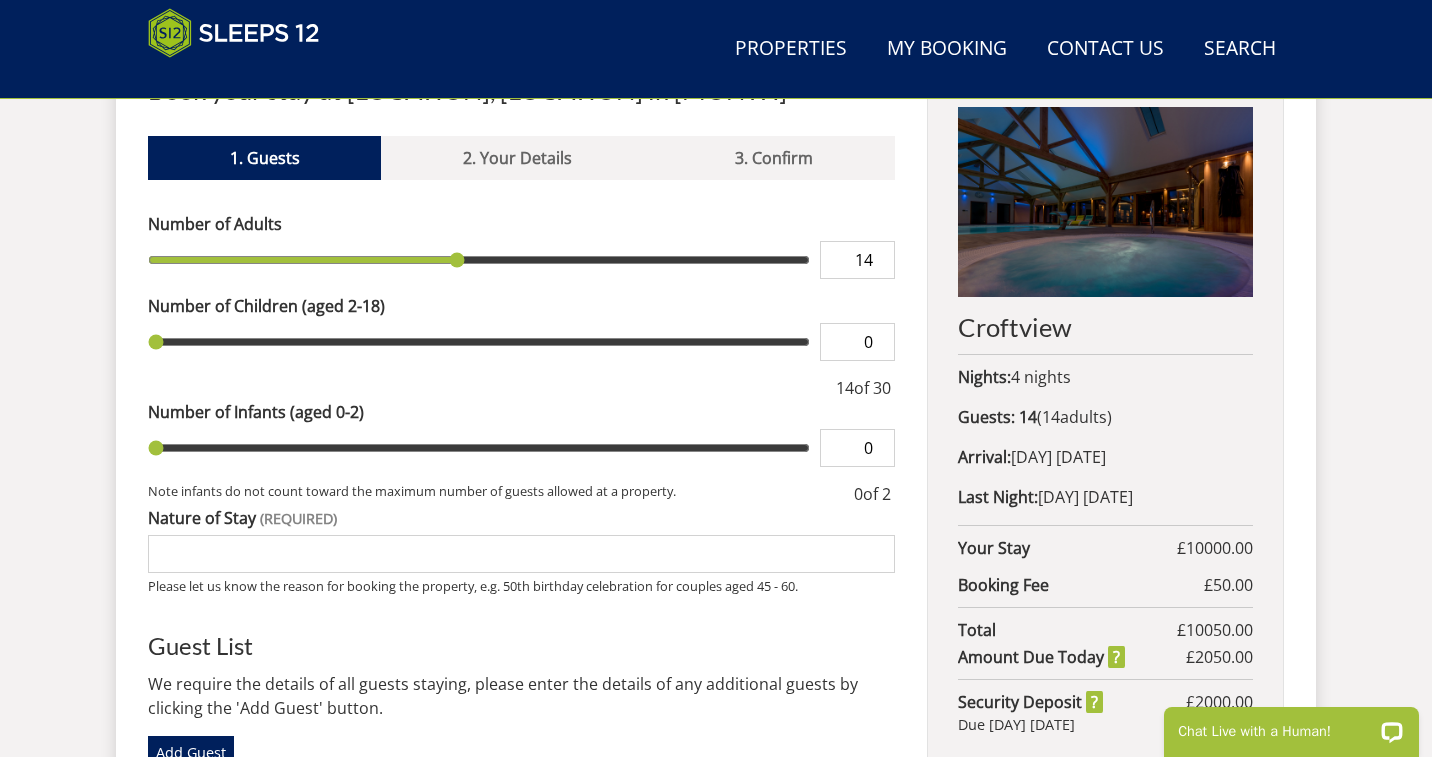 type on "15" 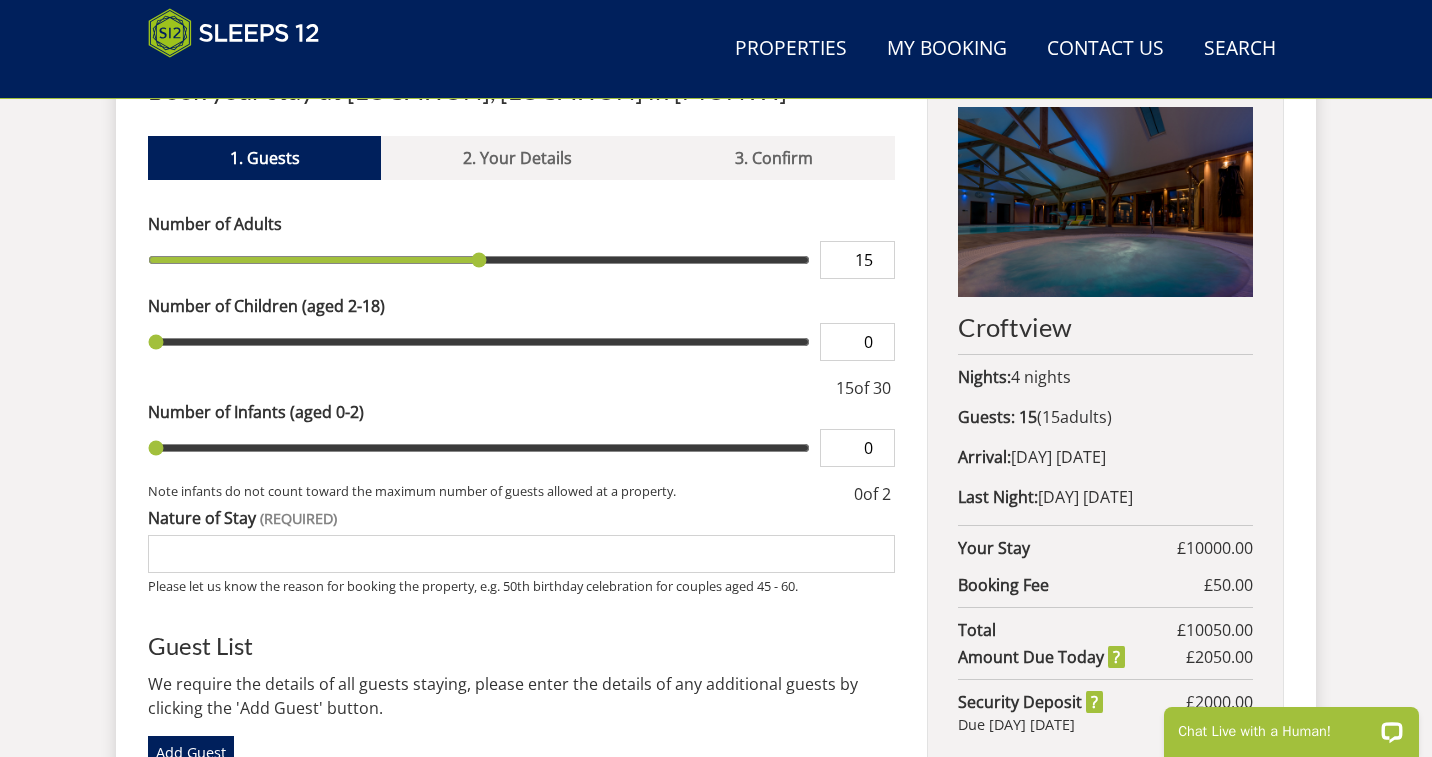 drag, startPoint x: 181, startPoint y: 258, endPoint x: 474, endPoint y: 257, distance: 293.0017 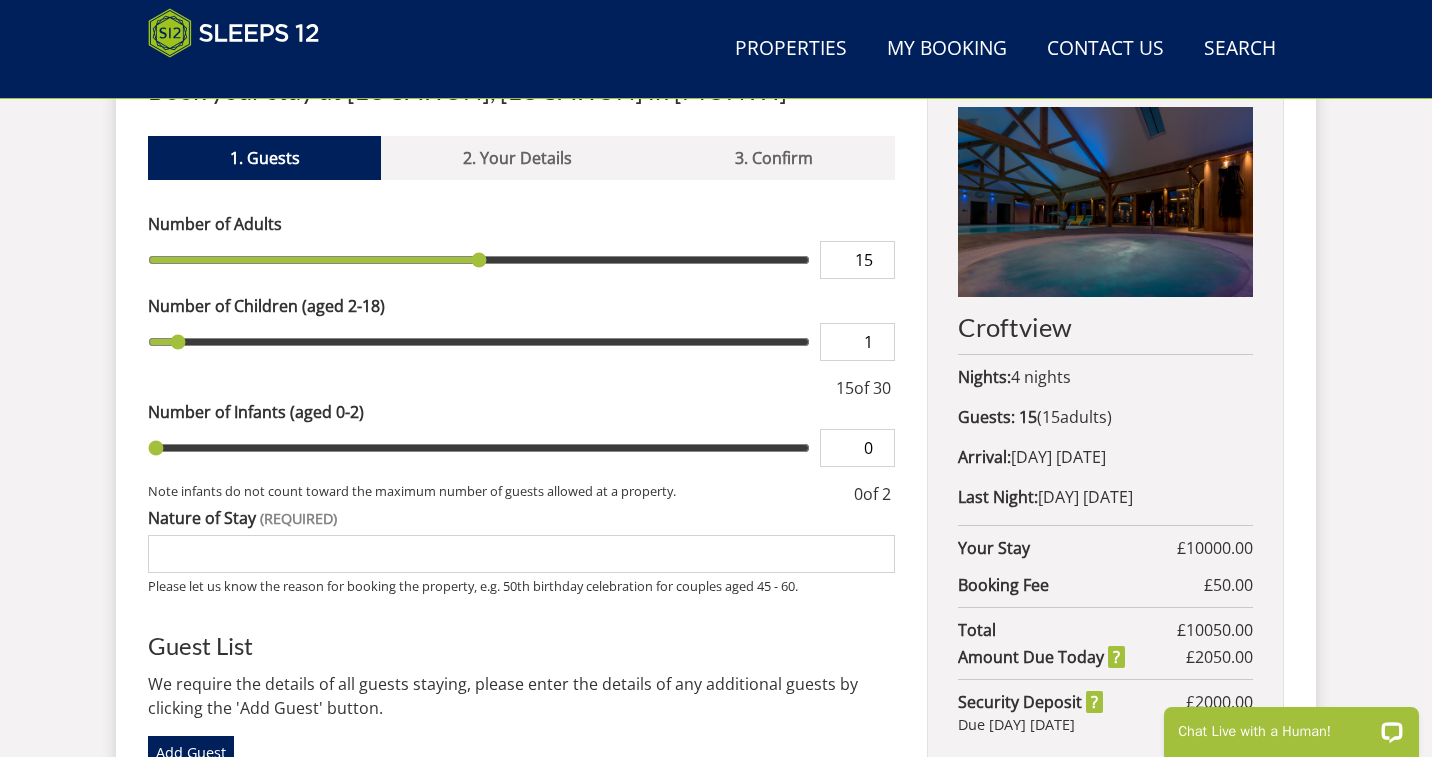 type on "2" 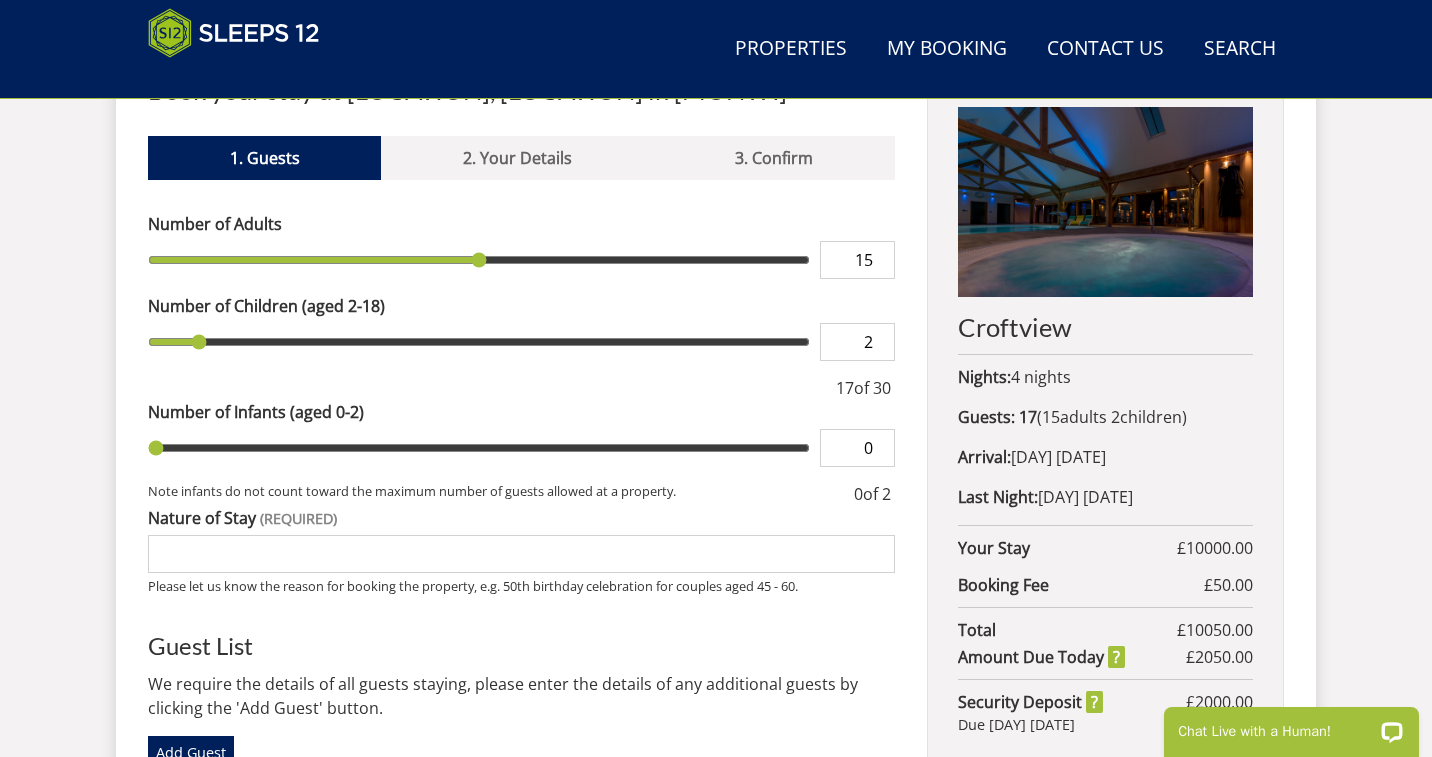 type on "3" 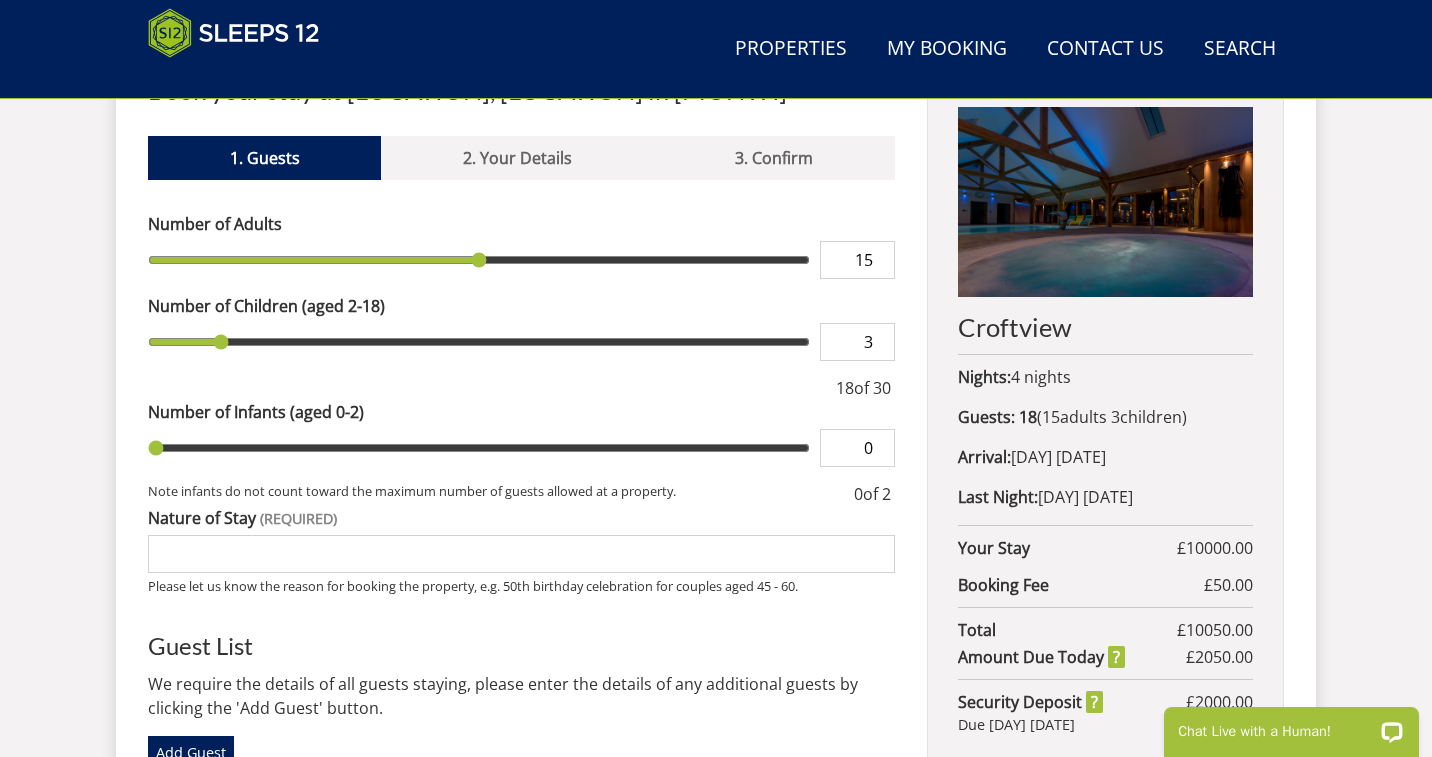 type on "4" 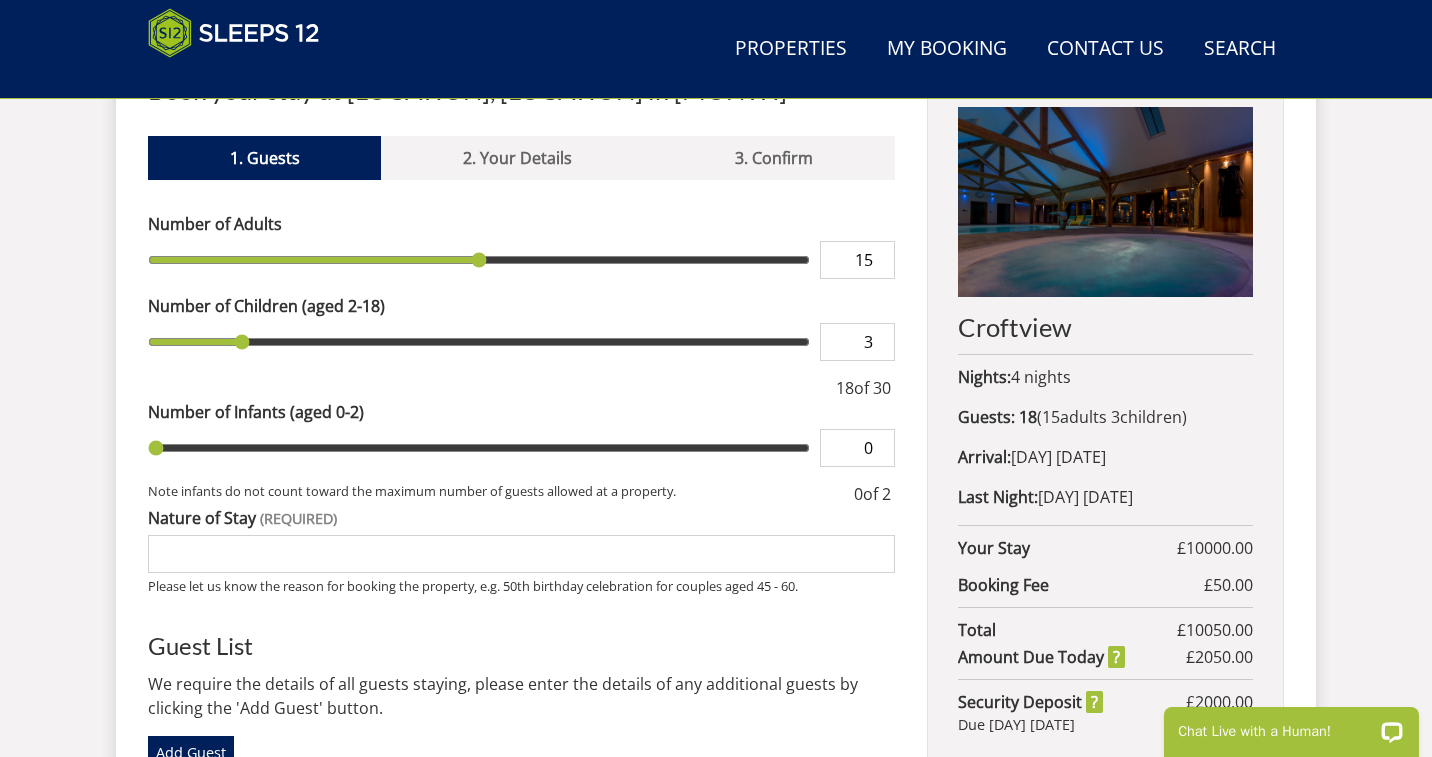type on "4" 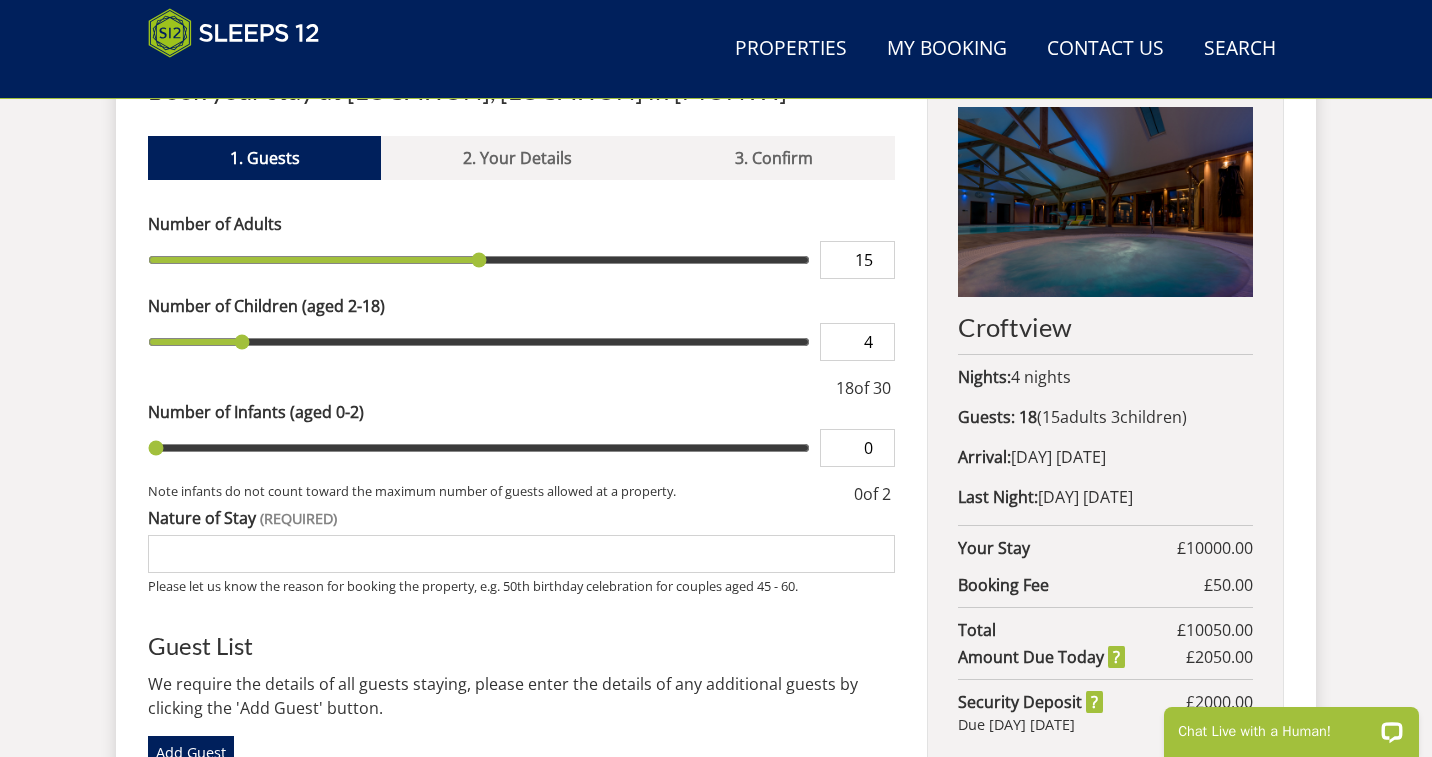 type on "5" 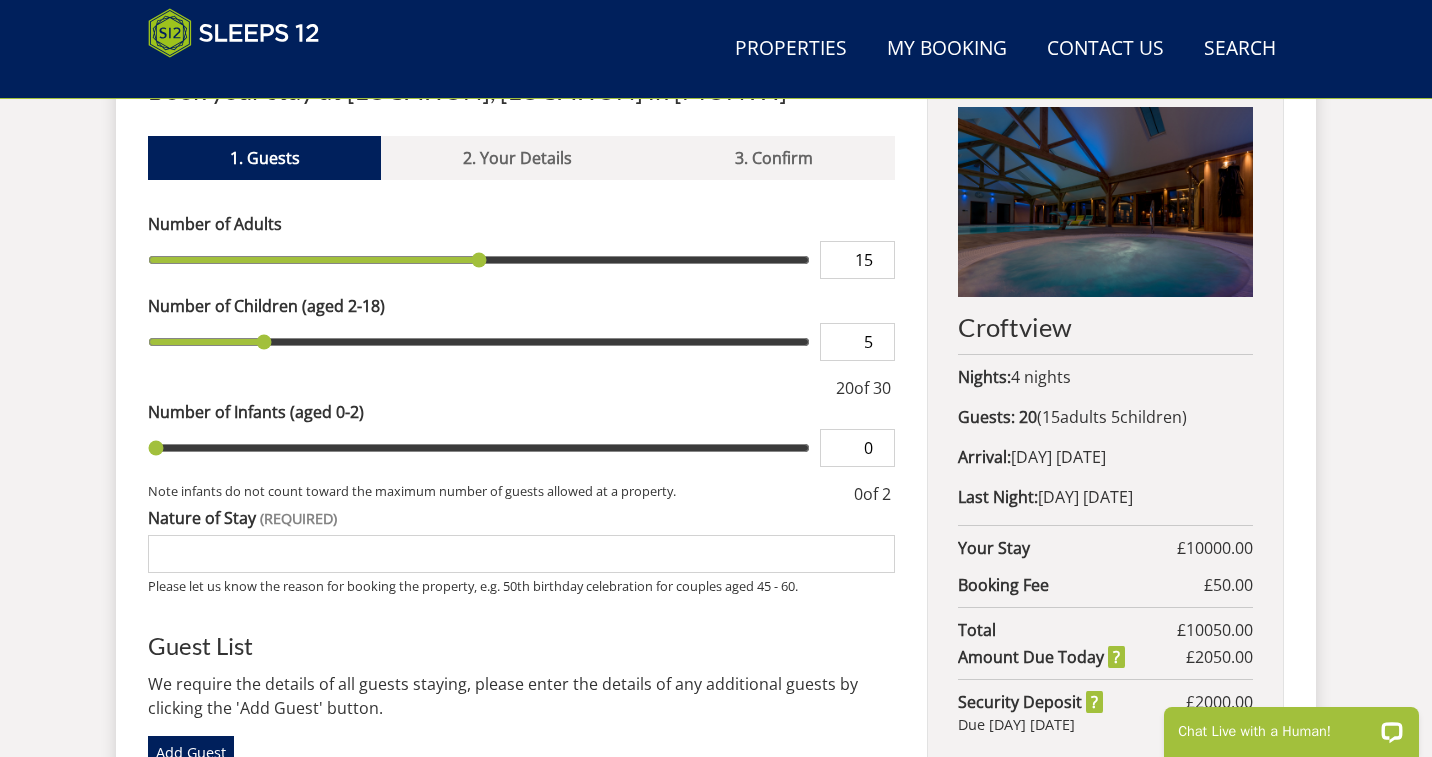 type on "6" 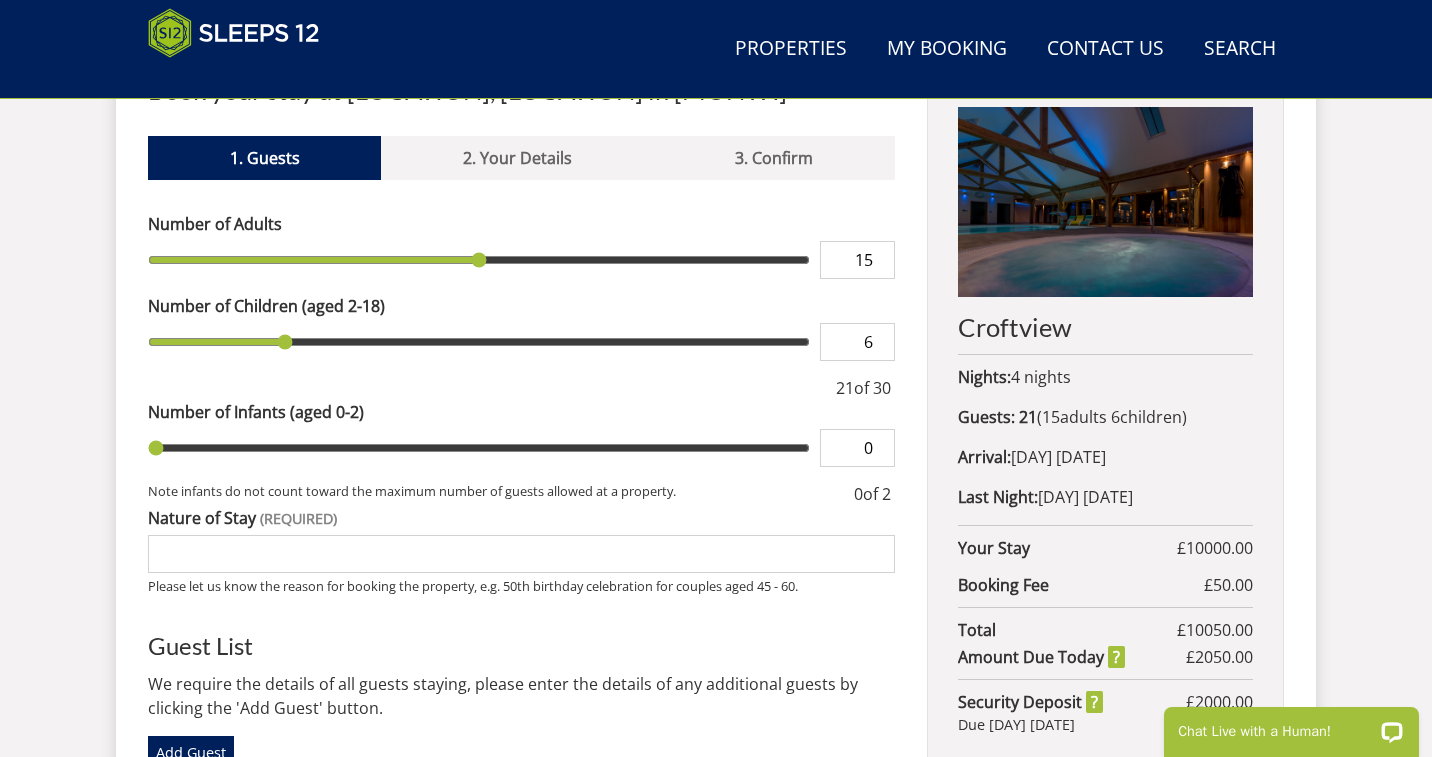 drag, startPoint x: 154, startPoint y: 342, endPoint x: 284, endPoint y: 350, distance: 130.24593 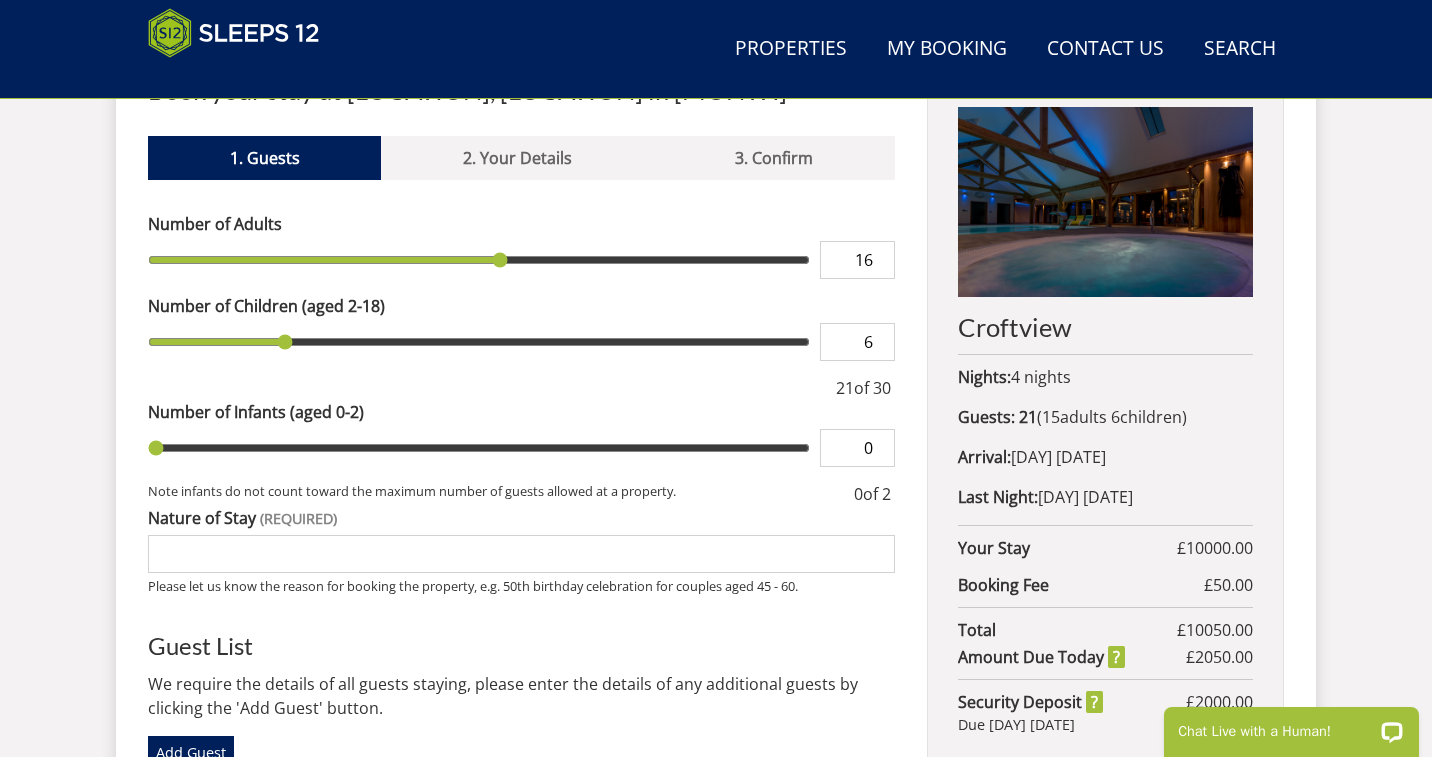 type on "17" 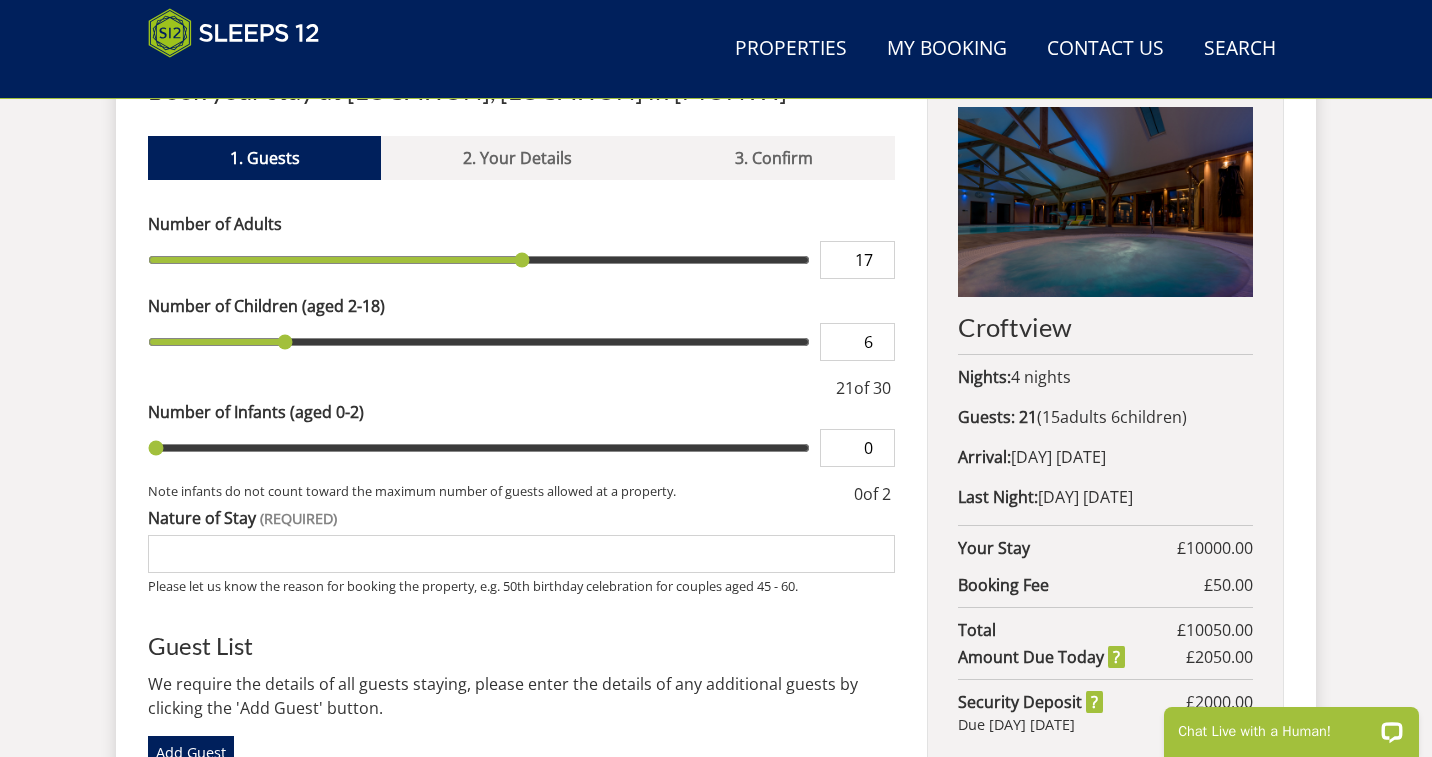 type on "19" 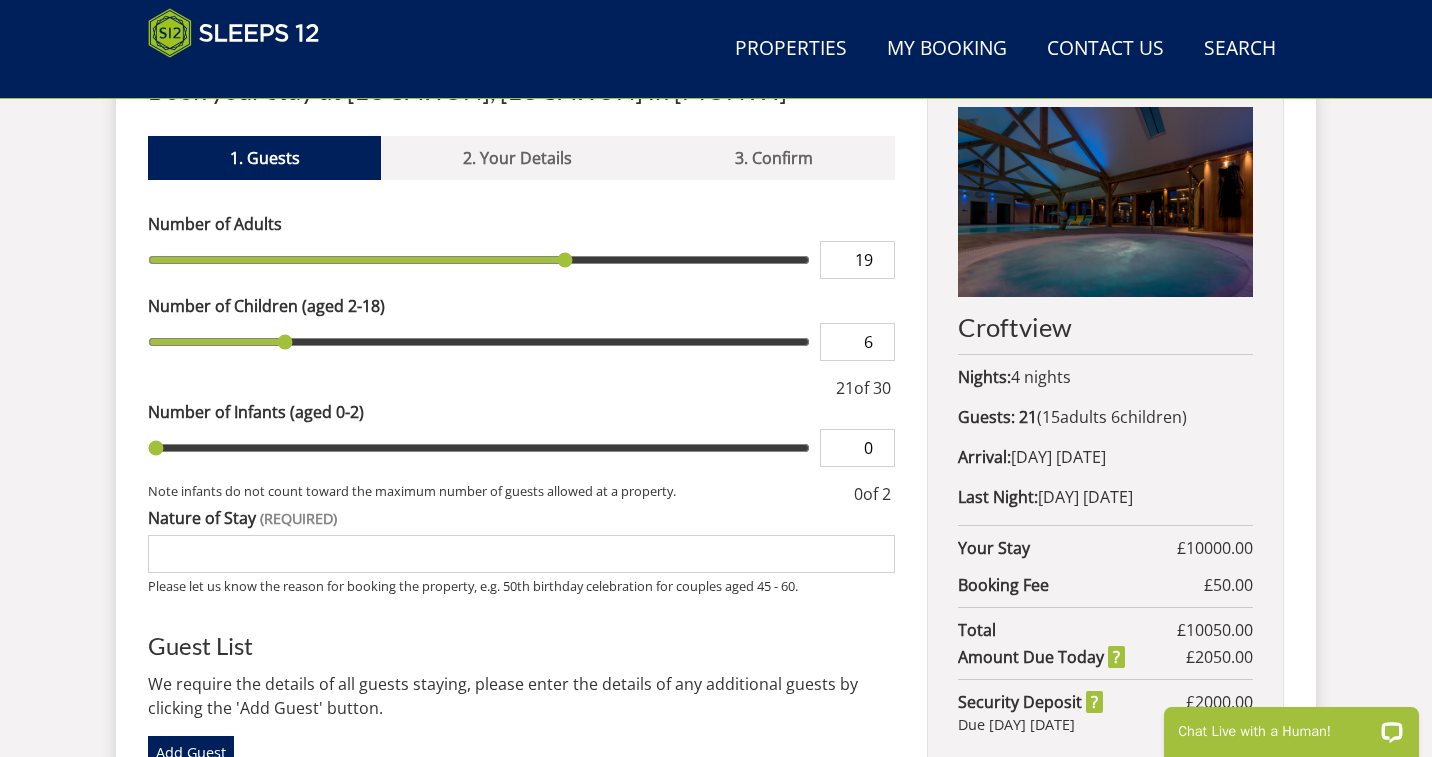type on "23" 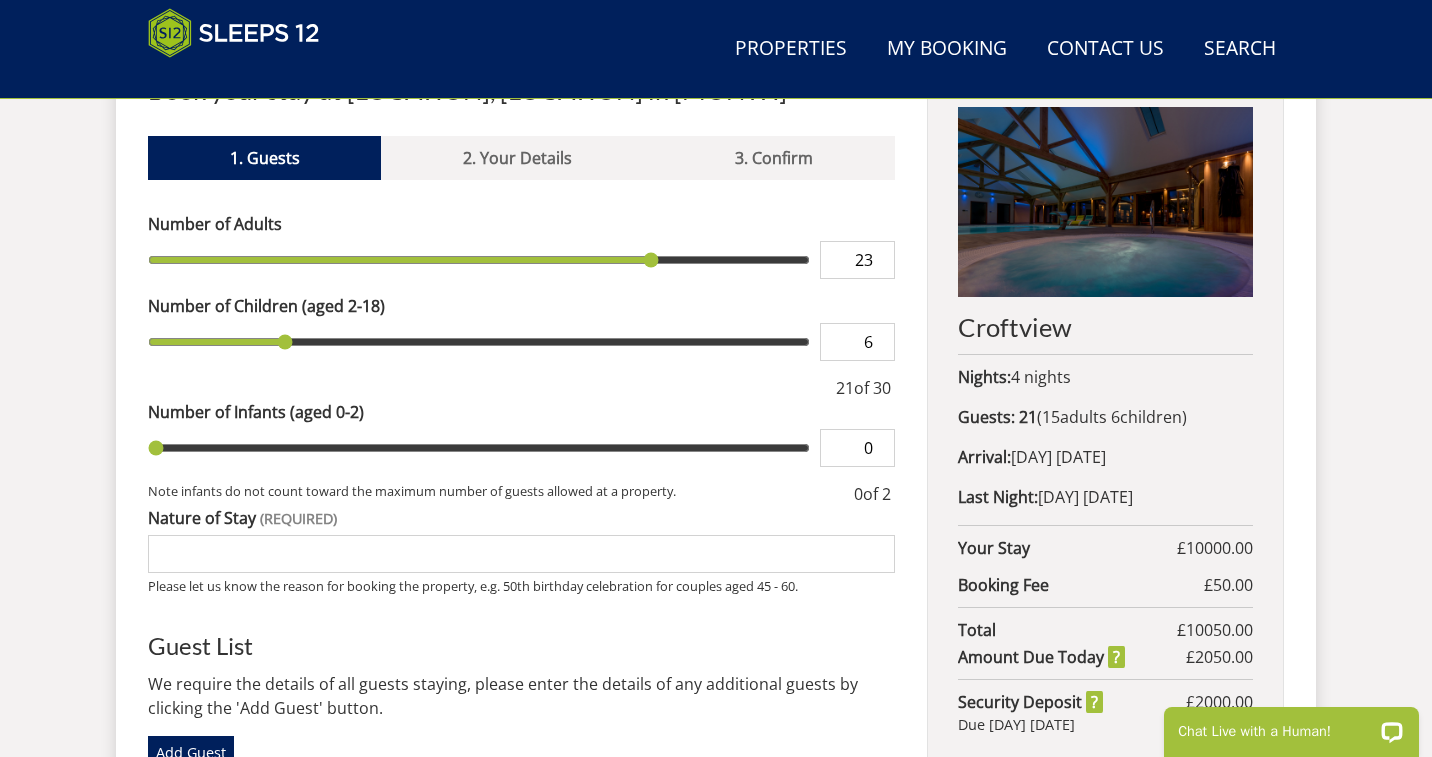 type on "24" 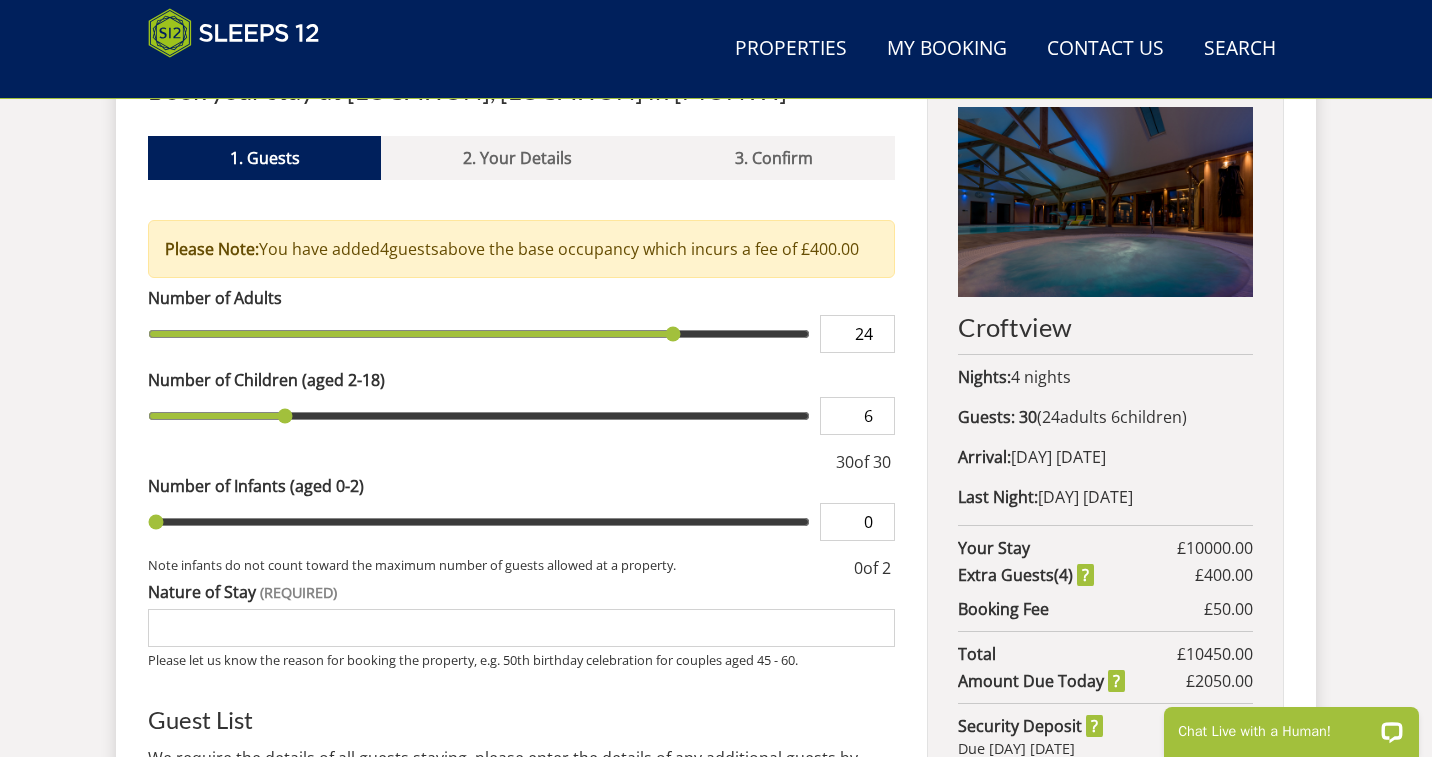 drag, startPoint x: 477, startPoint y: 258, endPoint x: 819, endPoint y: 331, distance: 349.70416 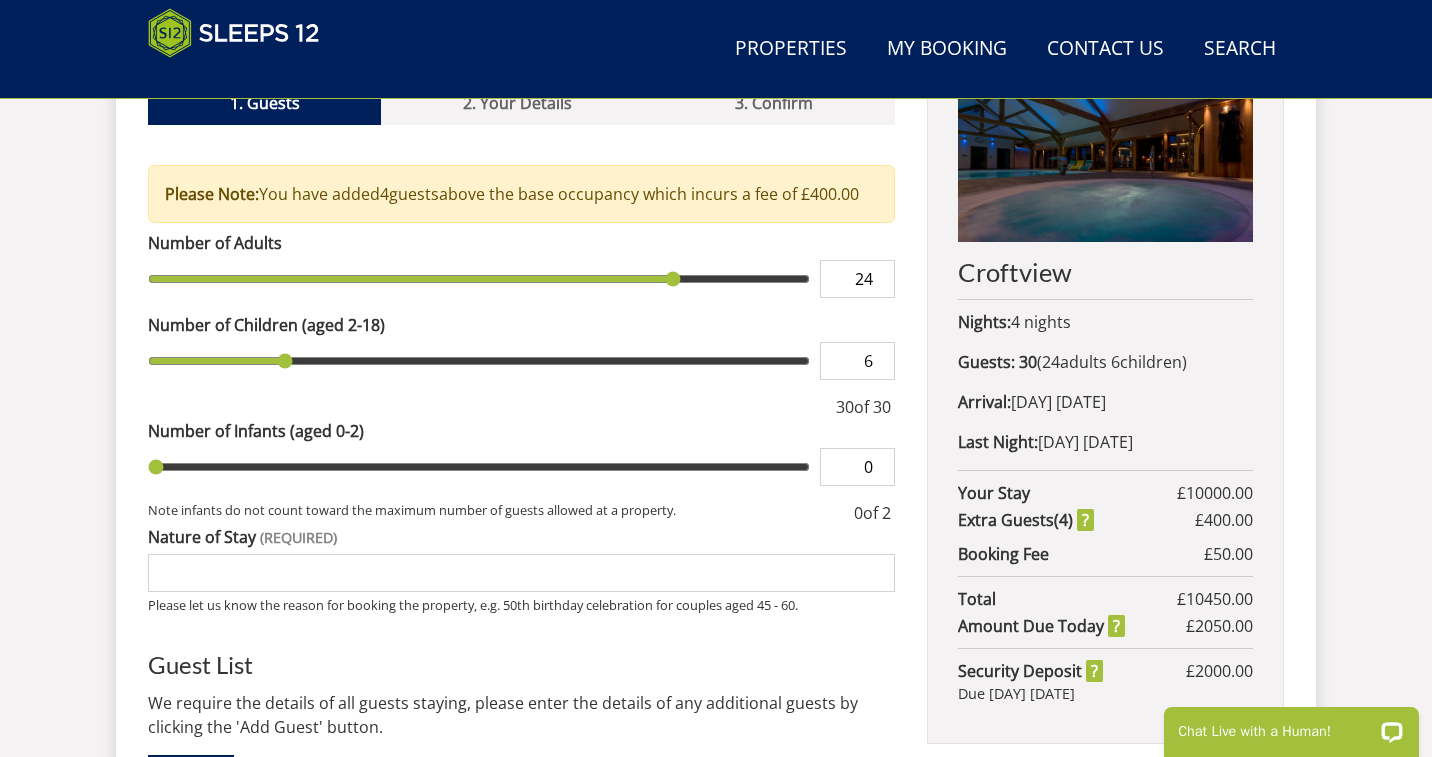 scroll, scrollTop: 840, scrollLeft: 0, axis: vertical 